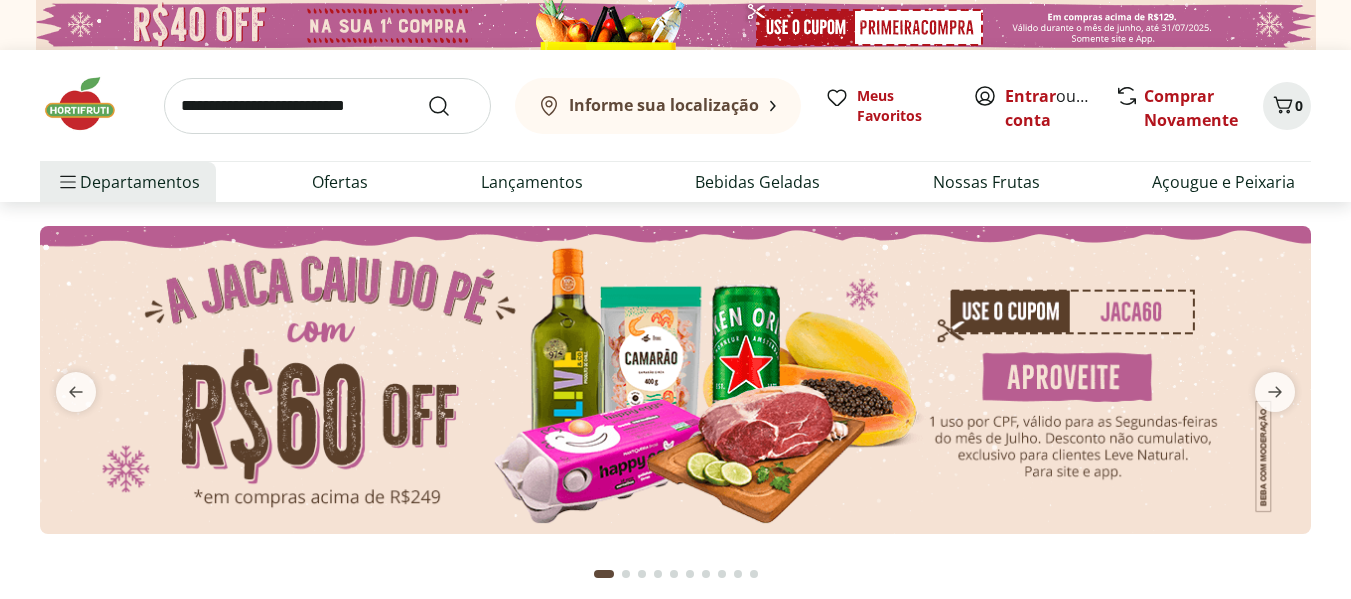 scroll, scrollTop: 0, scrollLeft: 0, axis: both 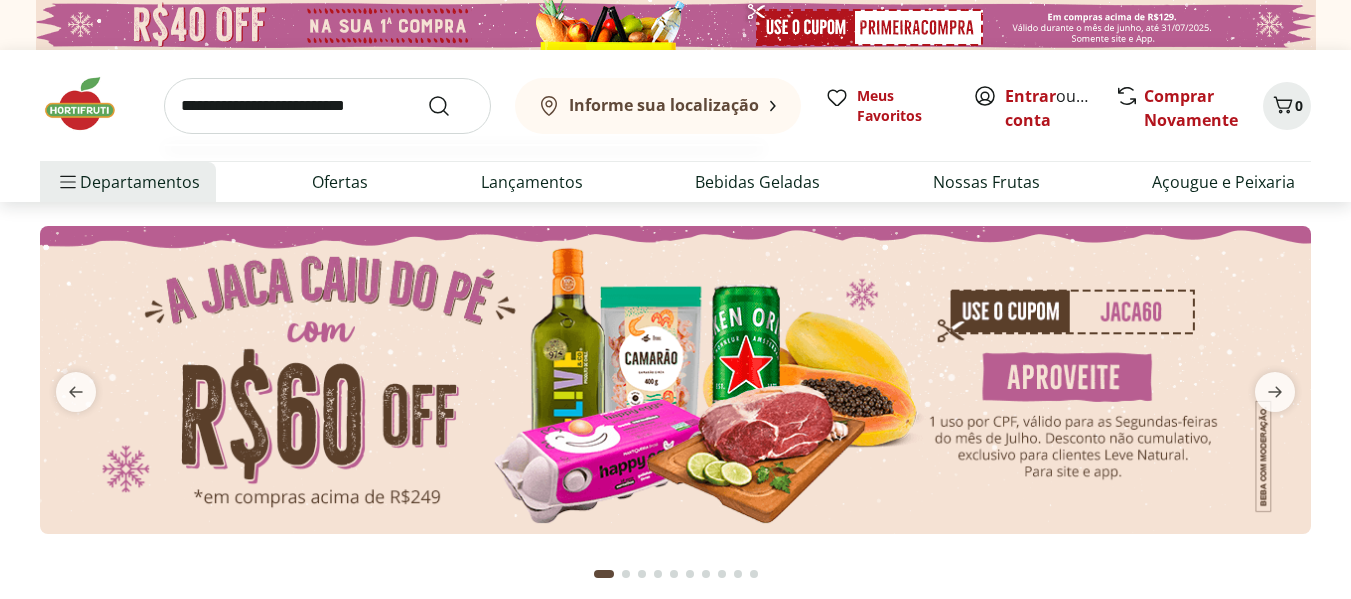 click at bounding box center [327, 106] 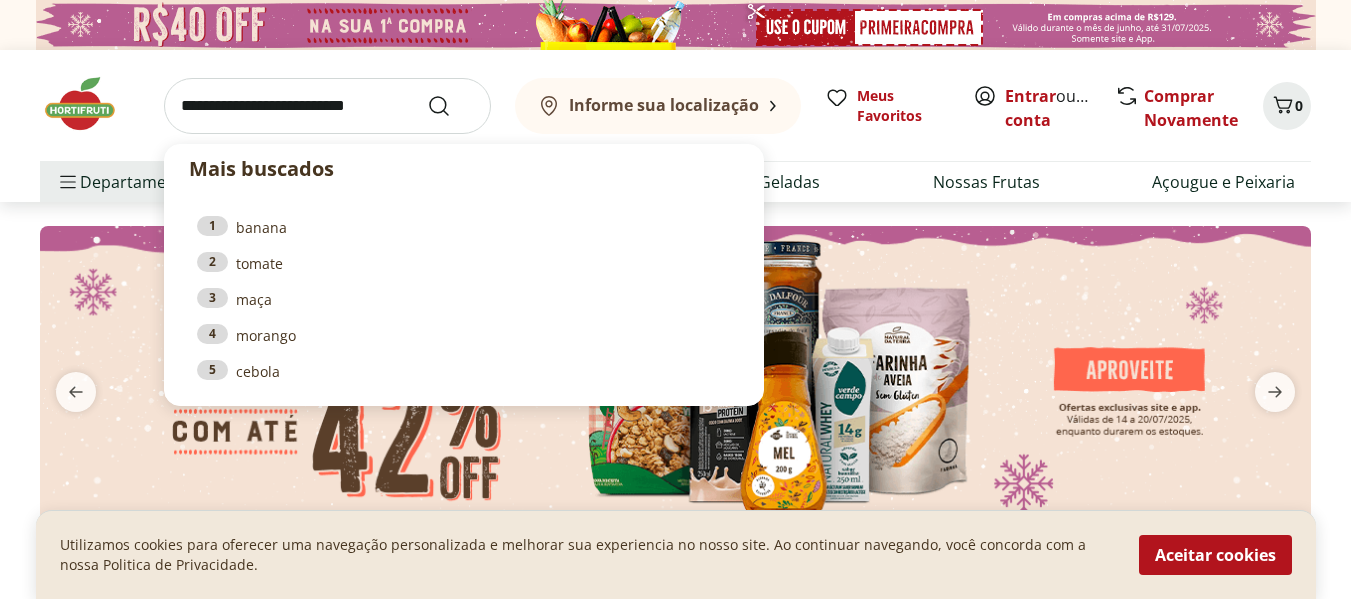 click at bounding box center (327, 106) 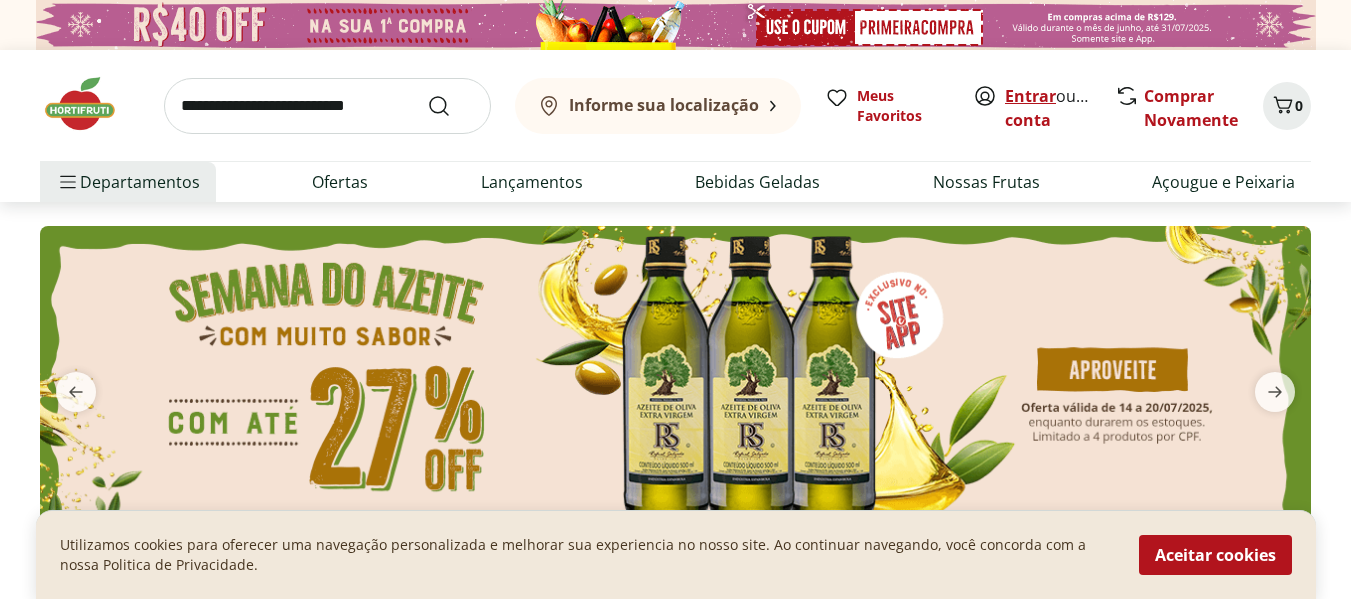 click on "Entrar" at bounding box center [1030, 96] 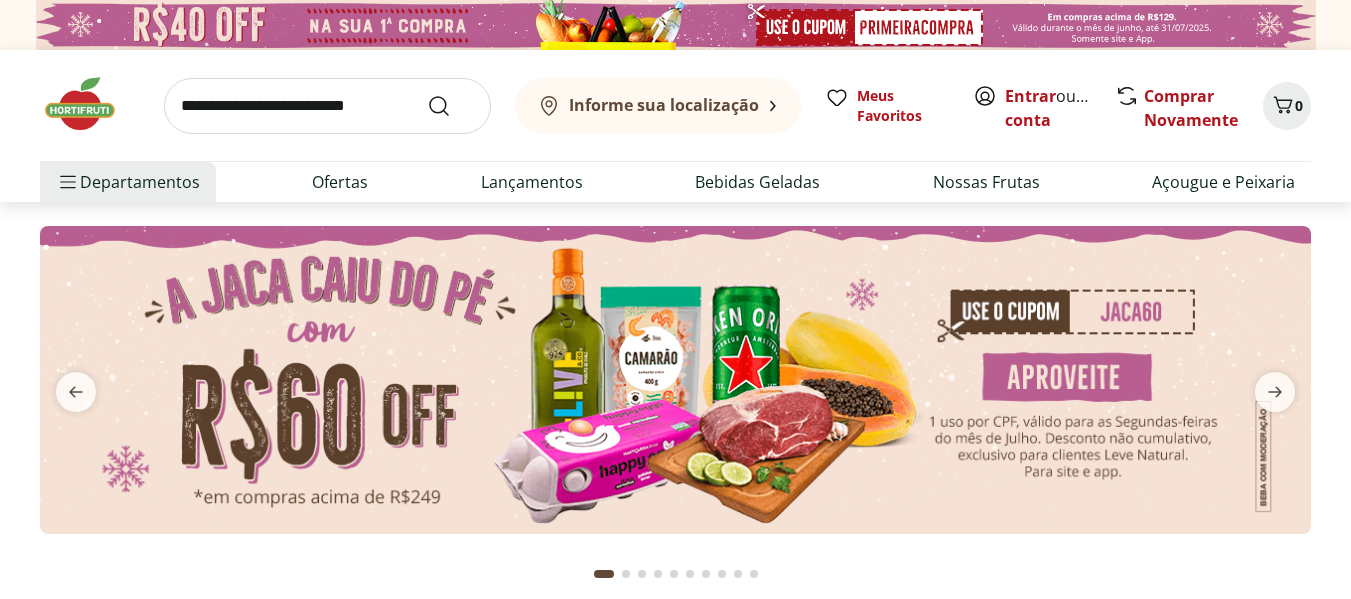 scroll, scrollTop: 0, scrollLeft: 0, axis: both 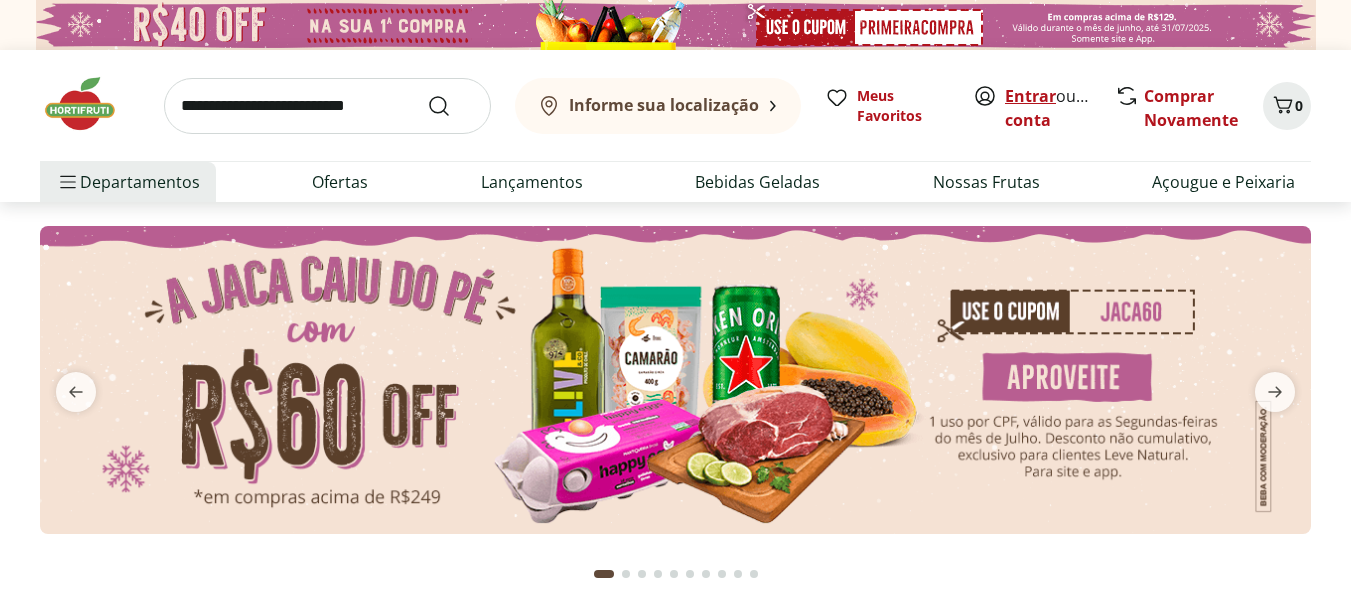 click on "Entrar" at bounding box center [1030, 96] 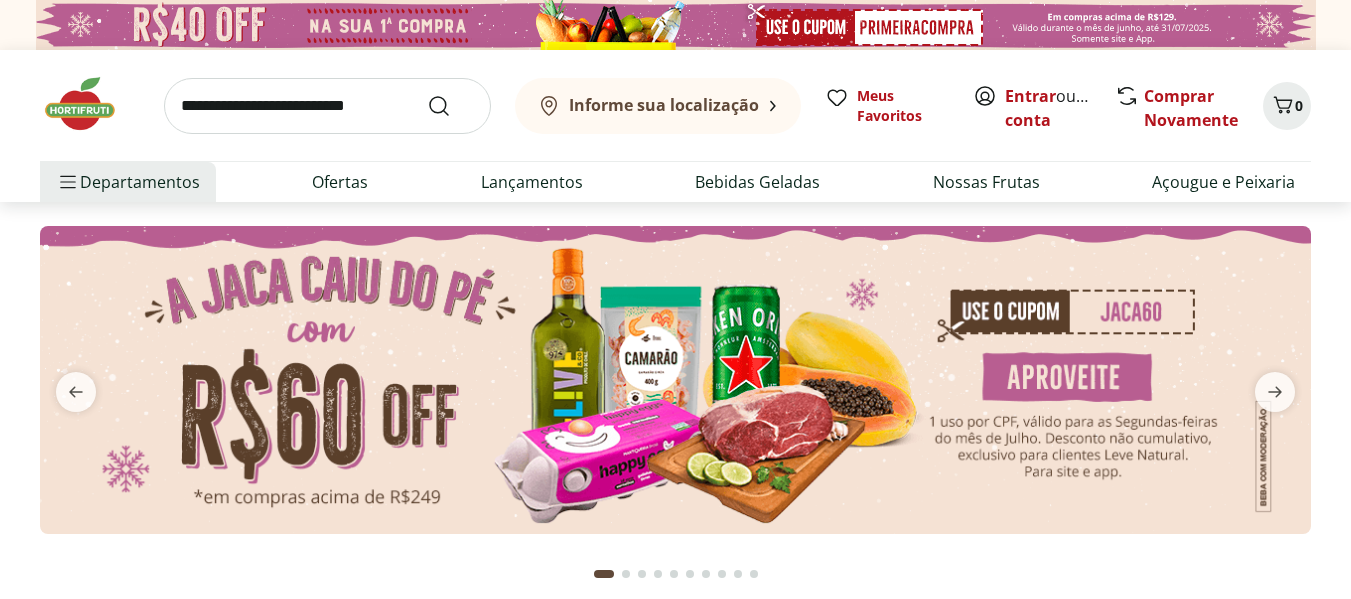 scroll, scrollTop: 0, scrollLeft: 0, axis: both 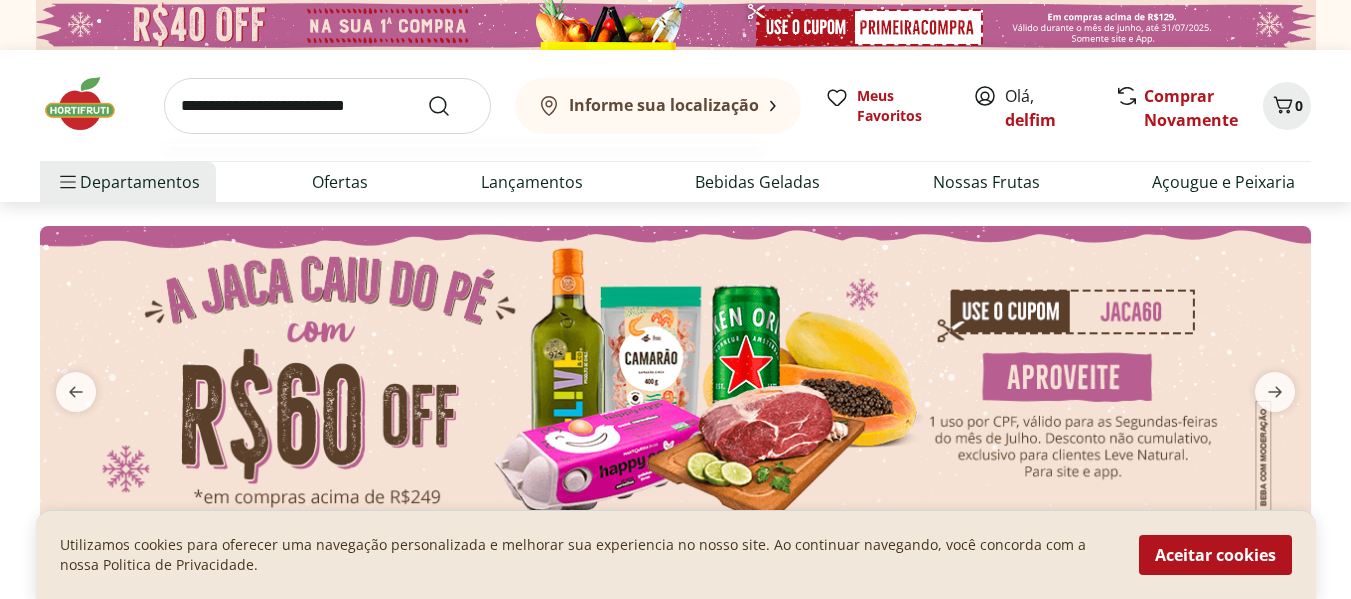 click at bounding box center (327, 106) 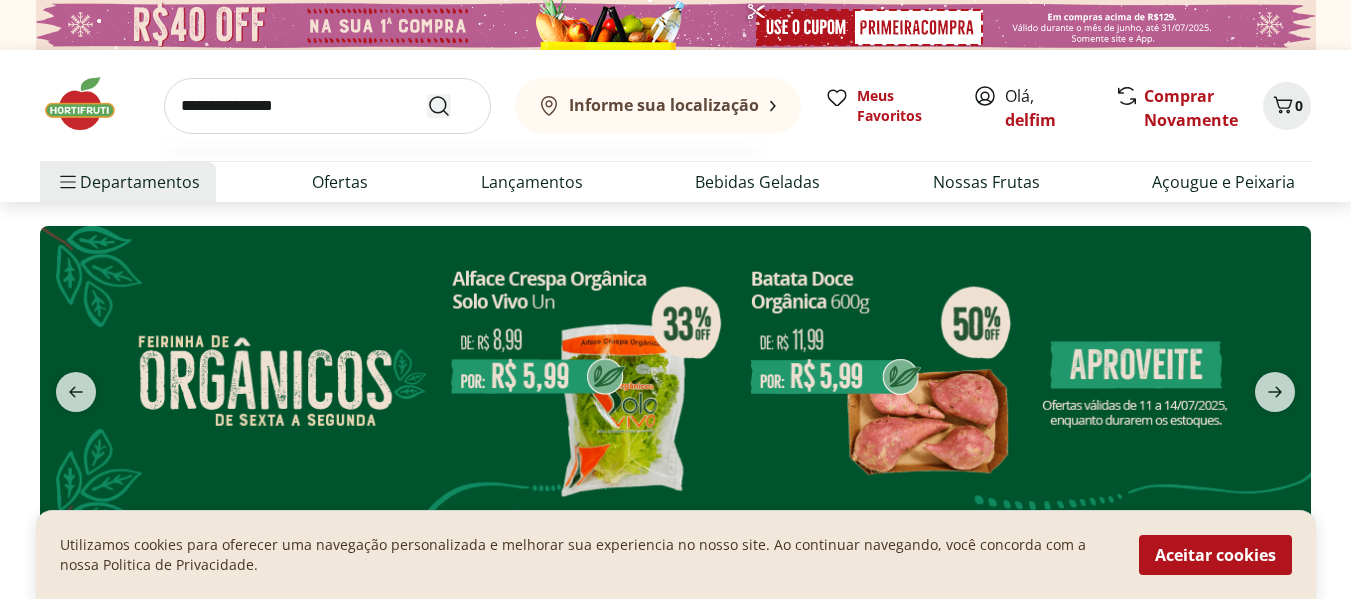 type on "**********" 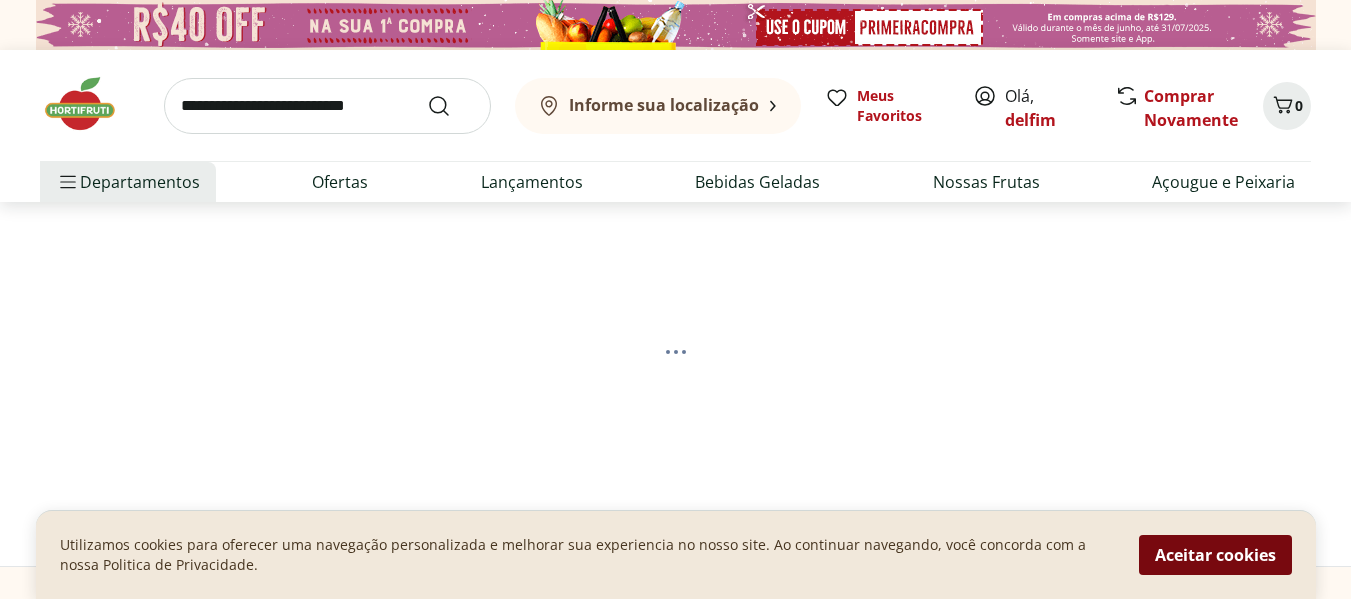 click on "Aceitar cookies" at bounding box center (1215, 555) 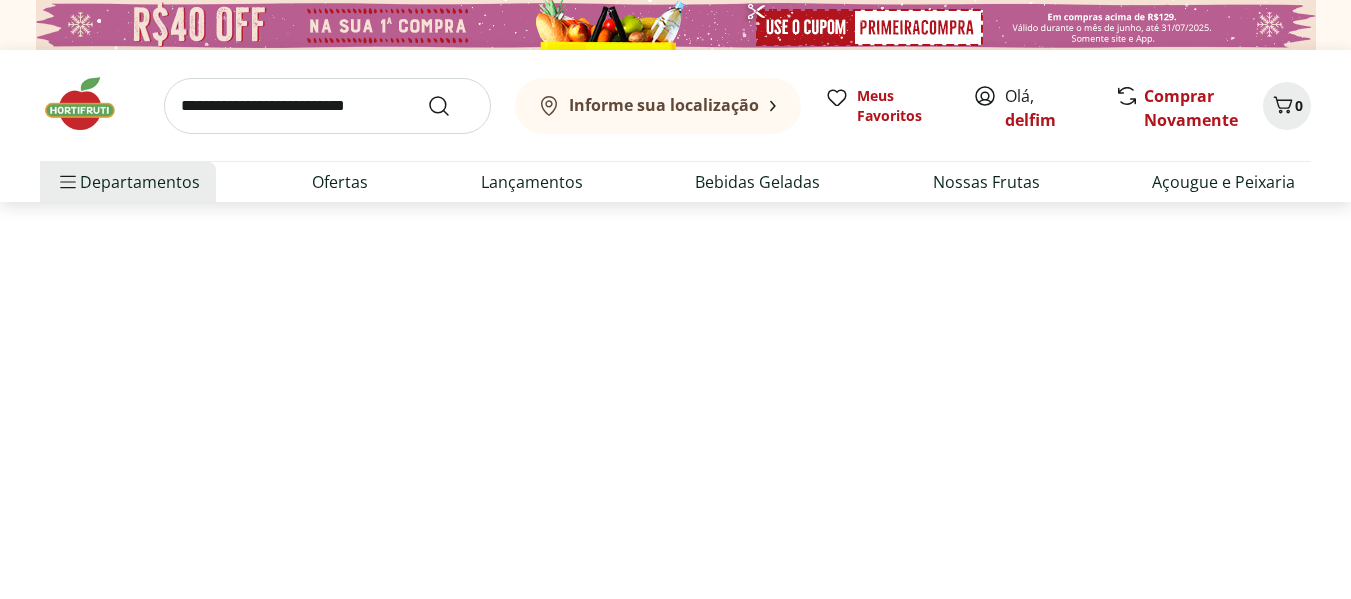 select on "**********" 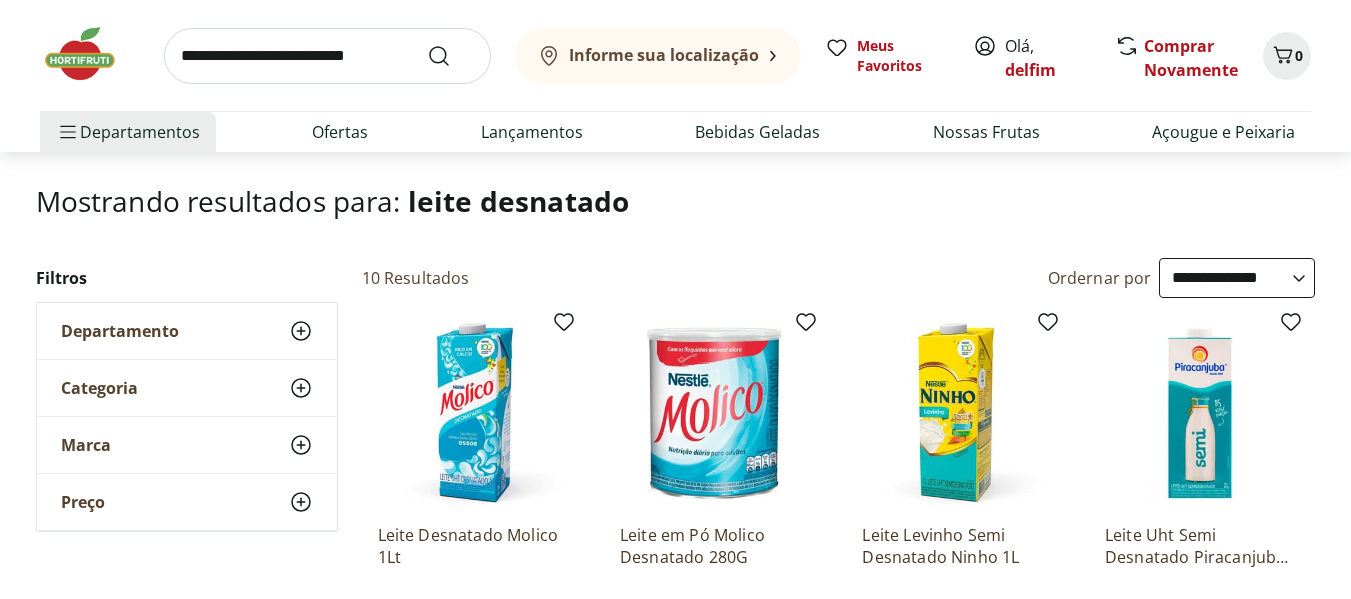 scroll, scrollTop: 100, scrollLeft: 0, axis: vertical 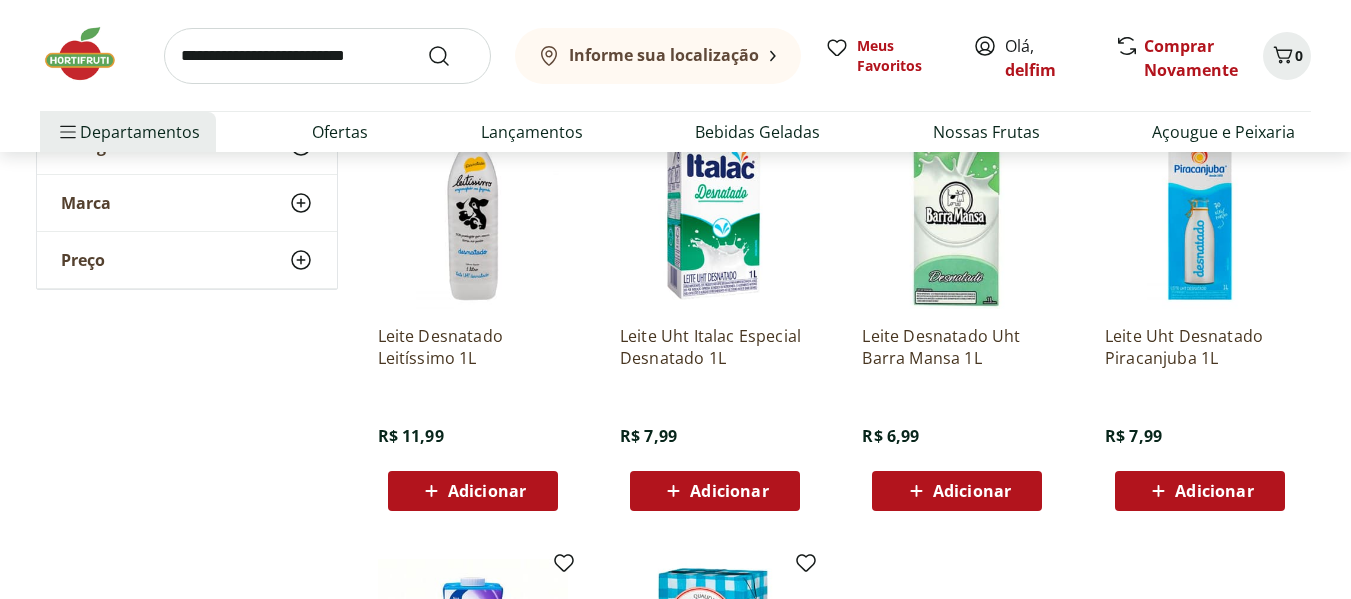 click on "Adicionar" at bounding box center [1214, 491] 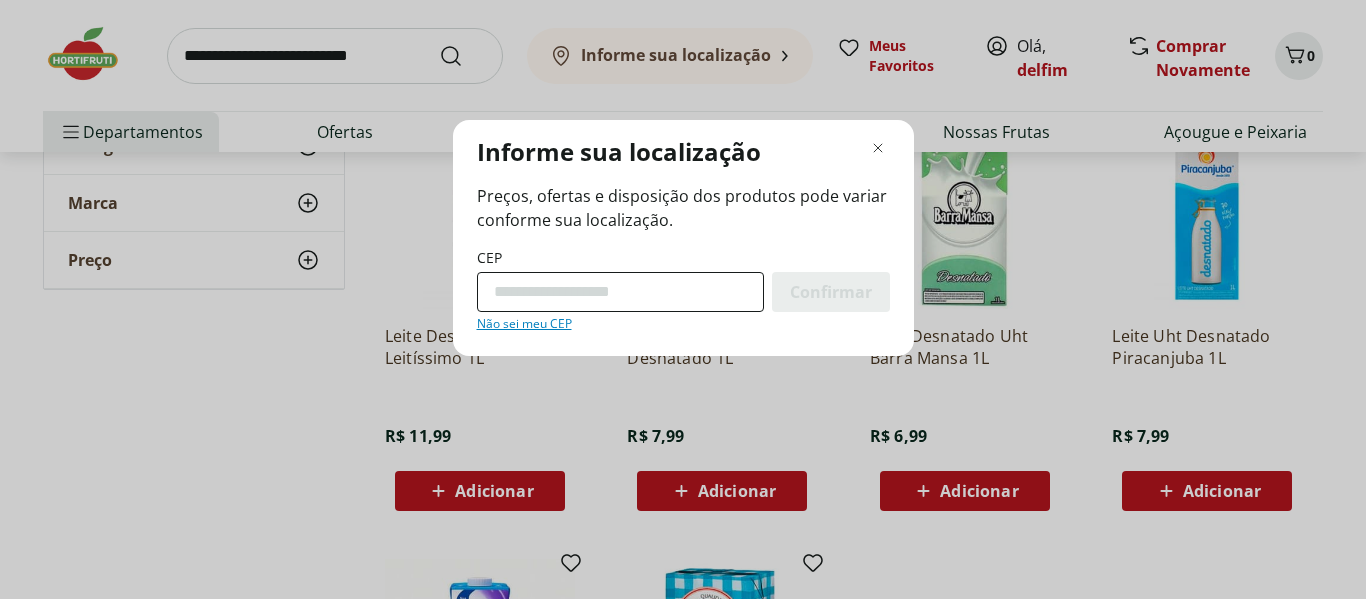 click on "CEP" at bounding box center [620, 292] 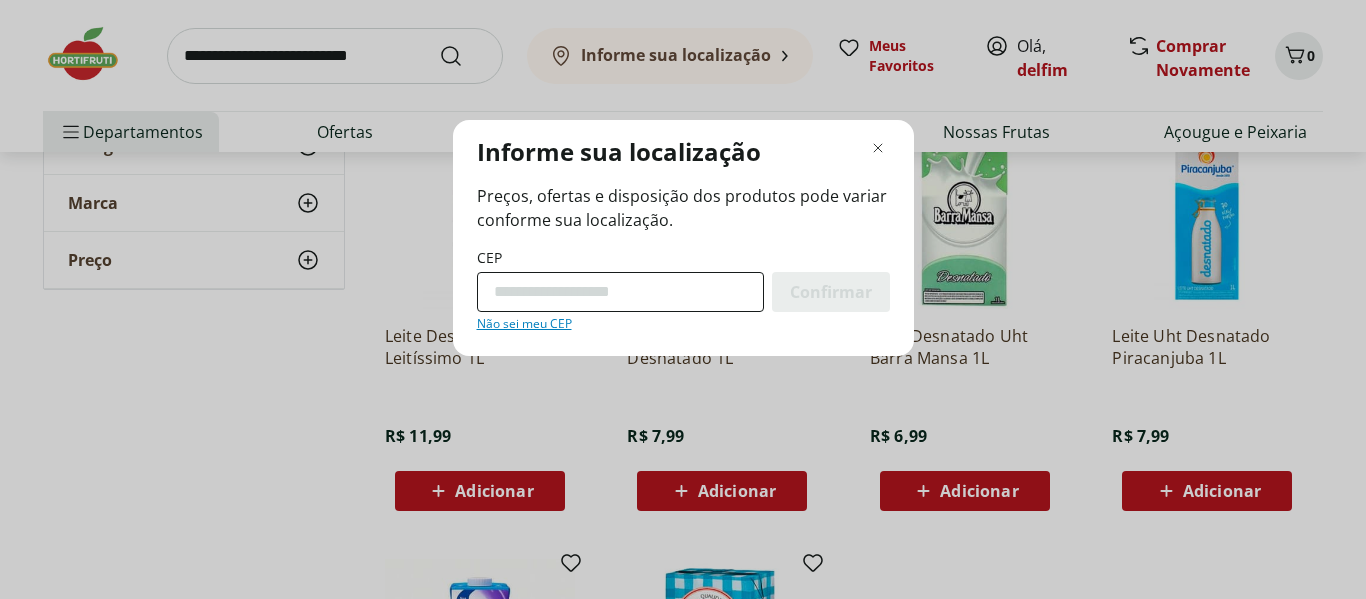 type on "*********" 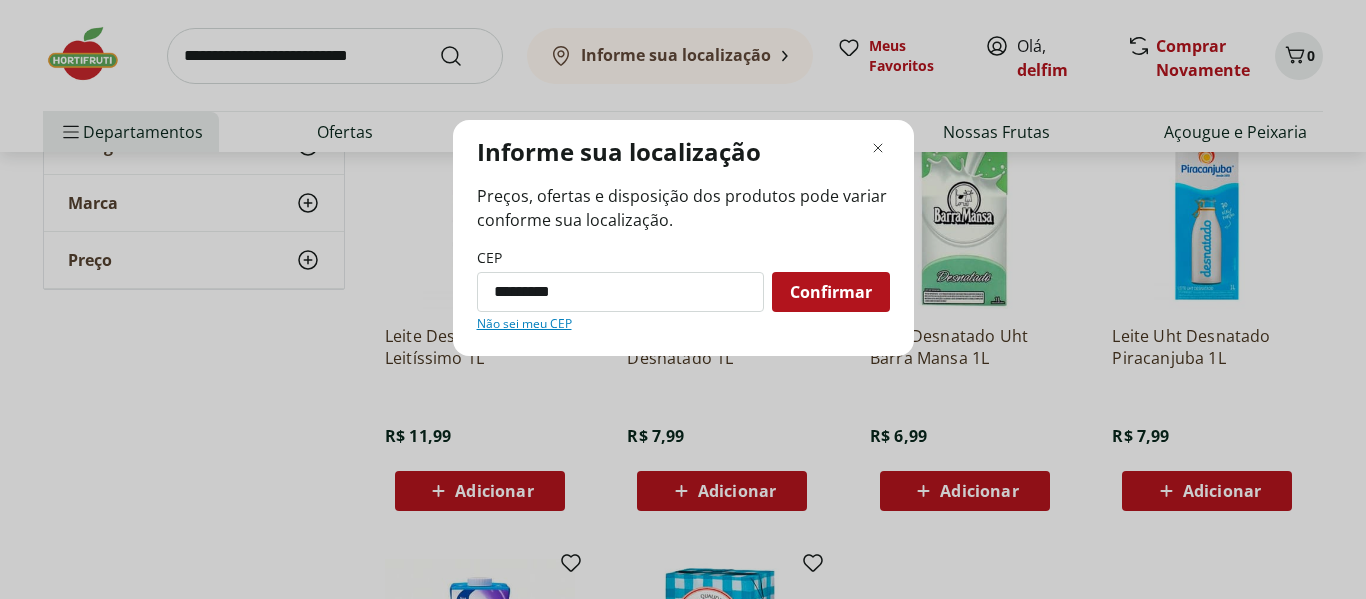click on "Confirmar" at bounding box center [831, 292] 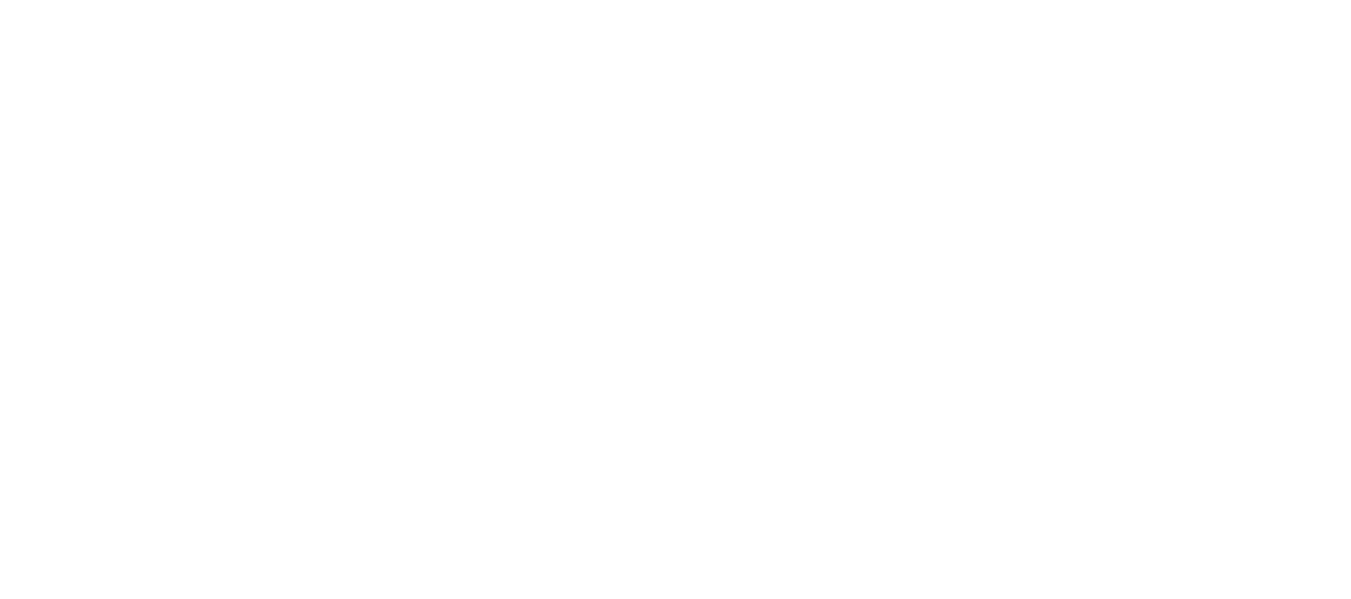 scroll, scrollTop: 541, scrollLeft: 0, axis: vertical 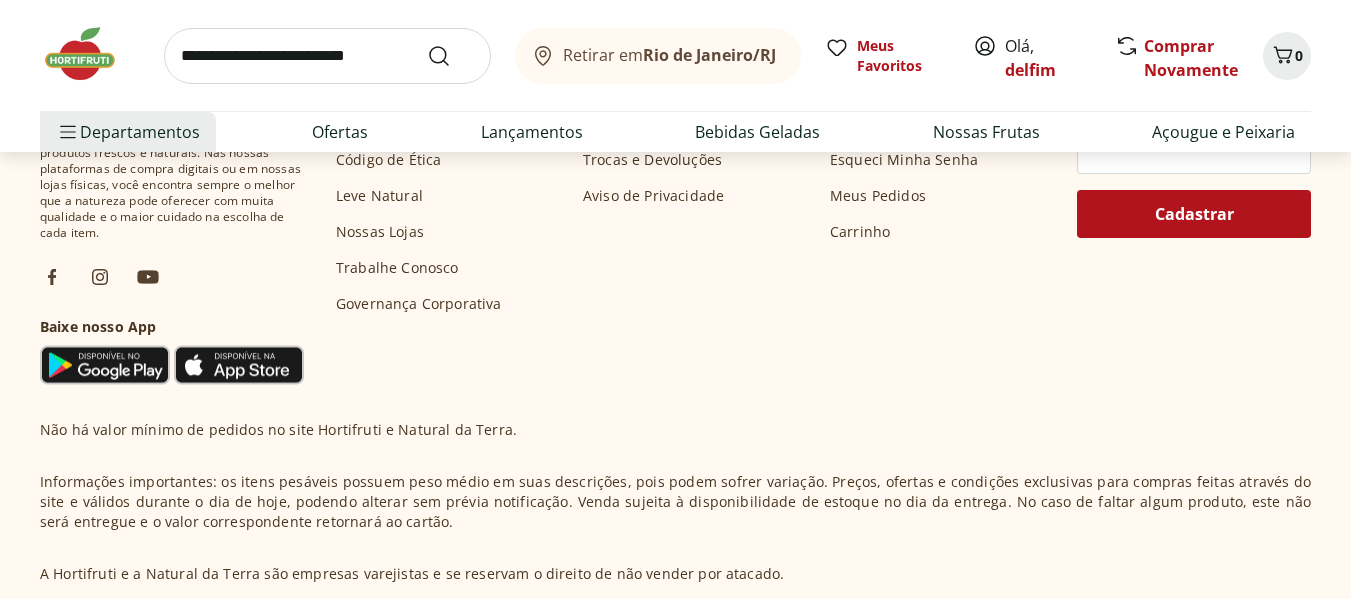 select on "**********" 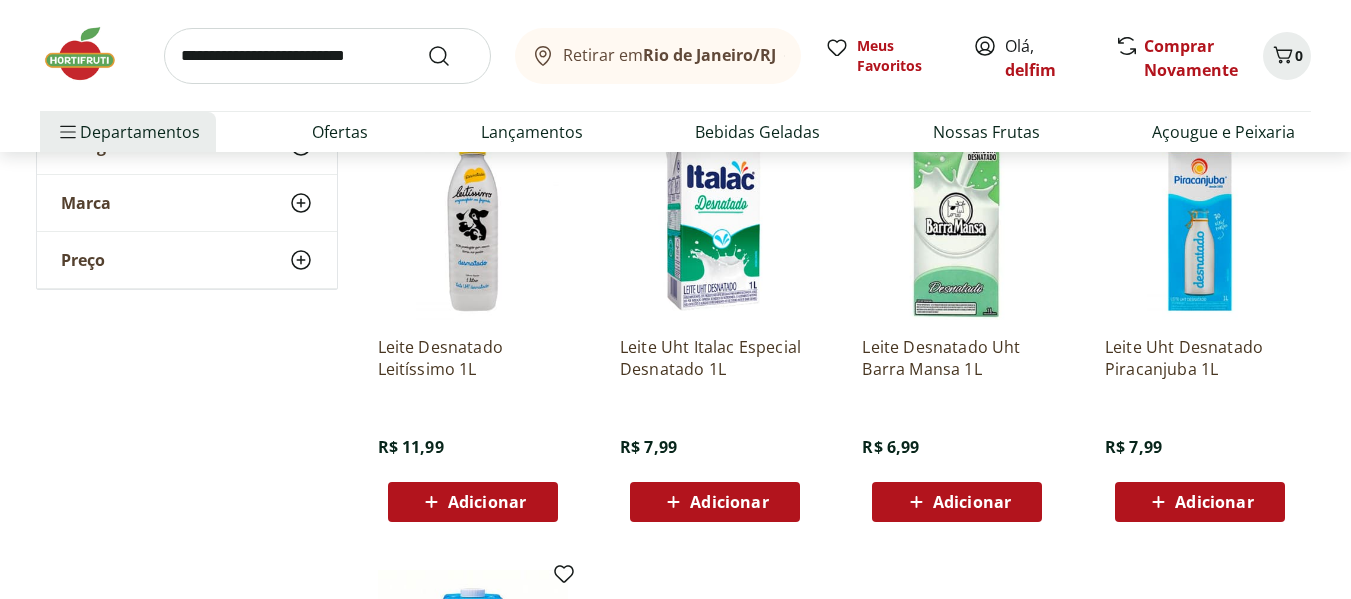 scroll, scrollTop: 800, scrollLeft: 0, axis: vertical 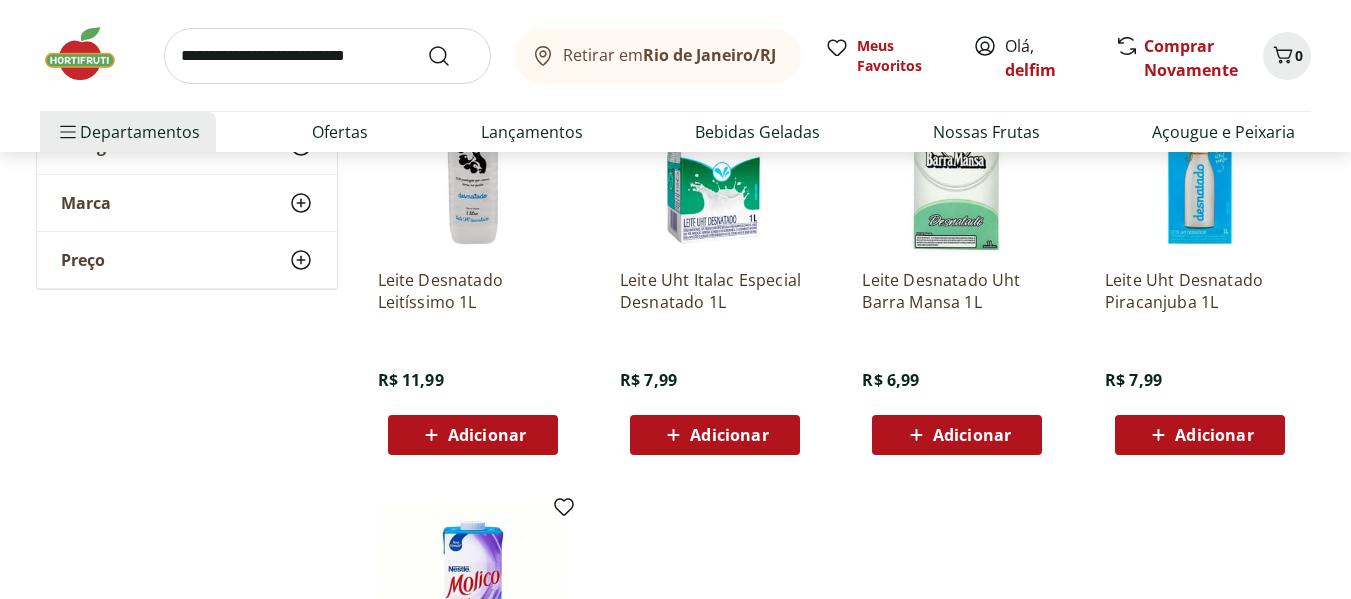 click on "Adicionar" at bounding box center (1214, 435) 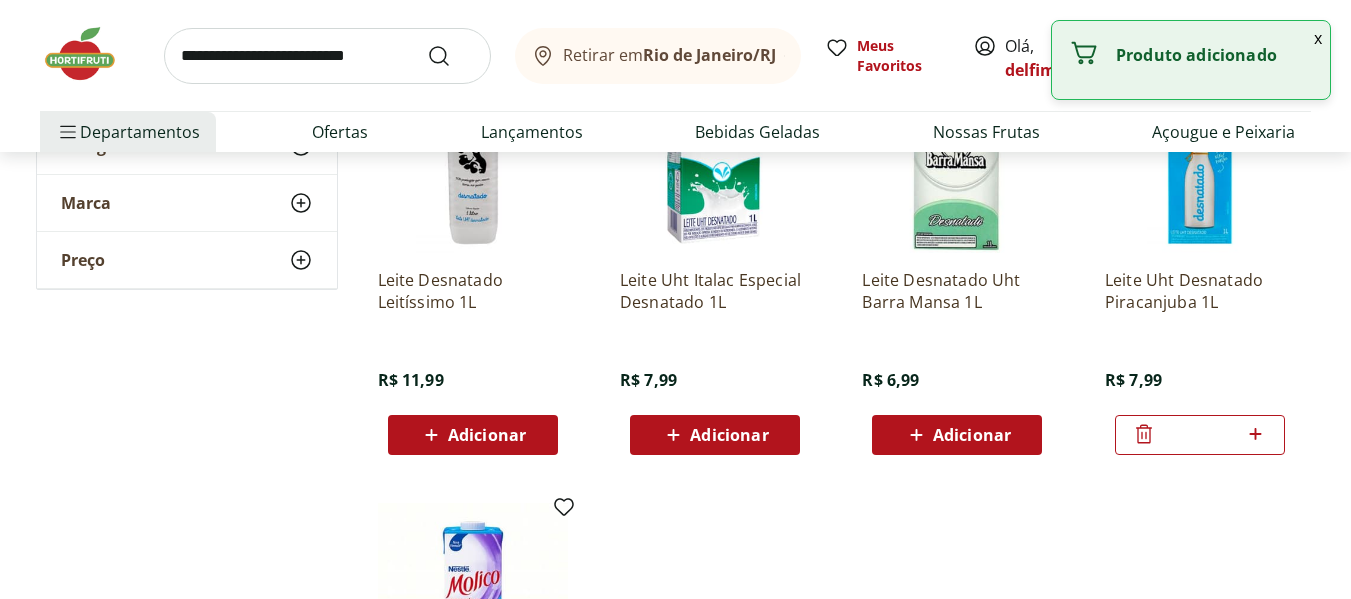 click 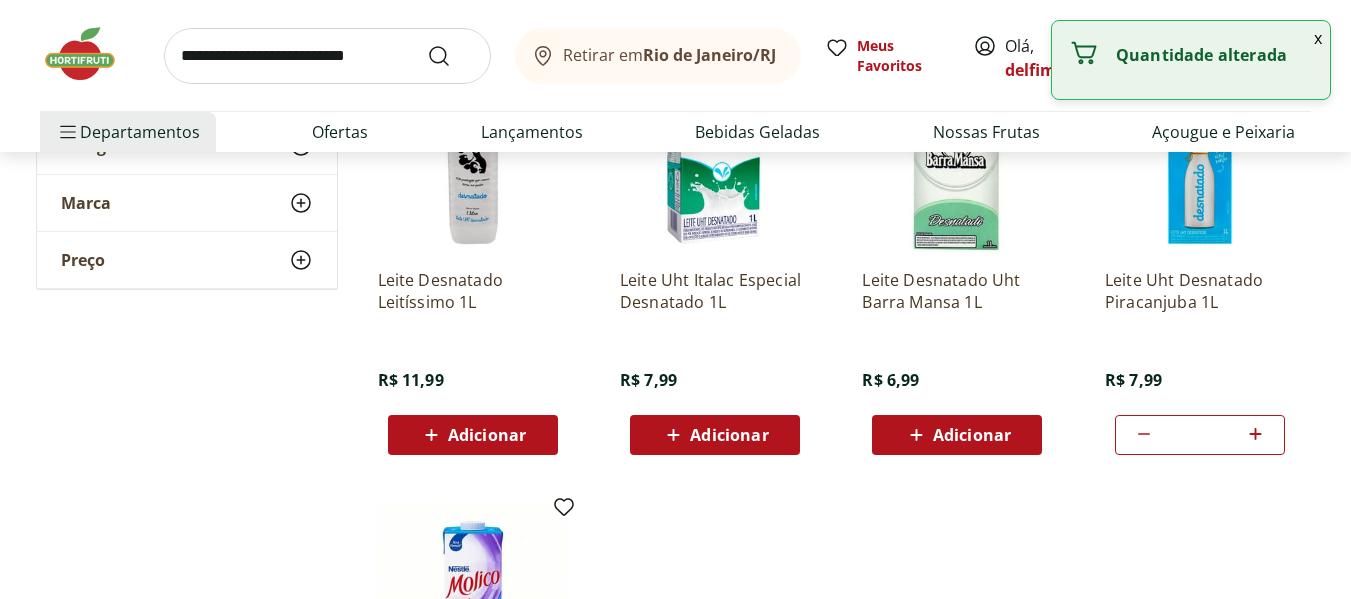 click 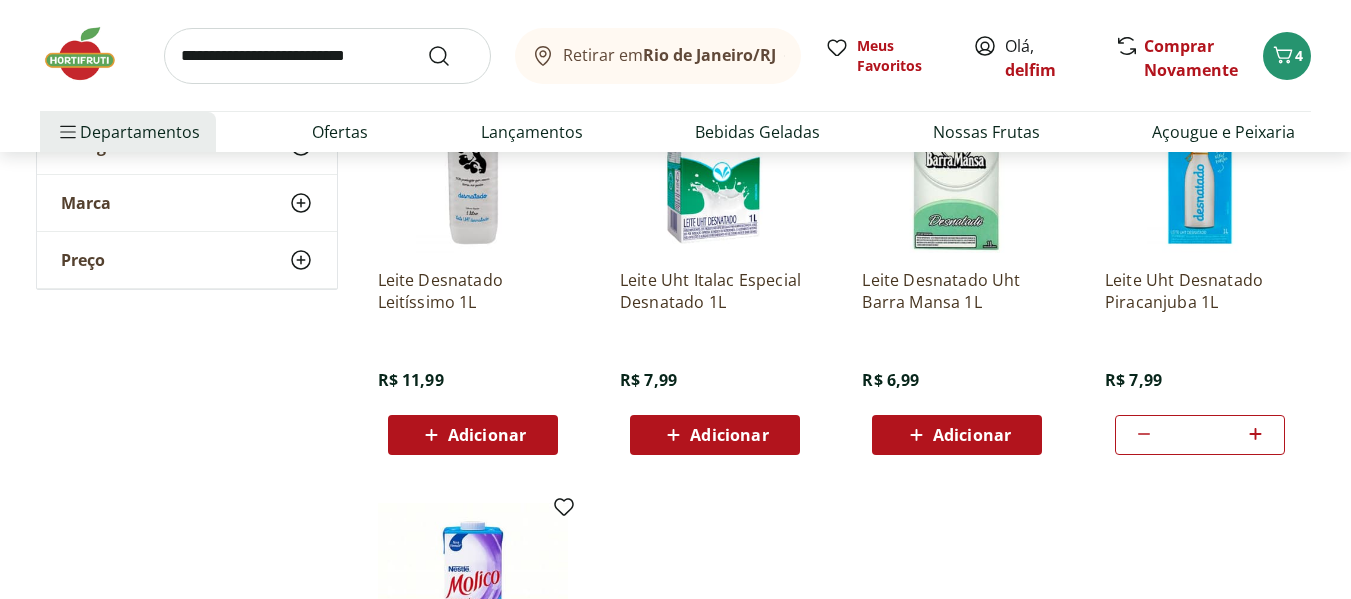 click at bounding box center (327, 56) 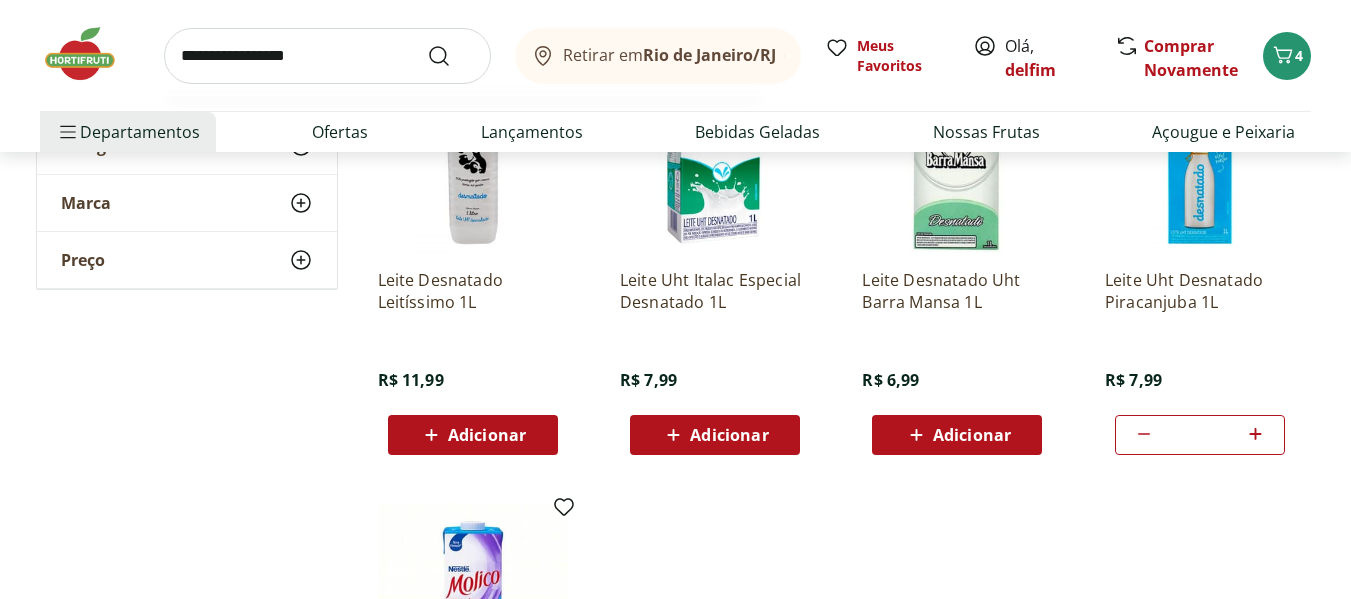 type on "**********" 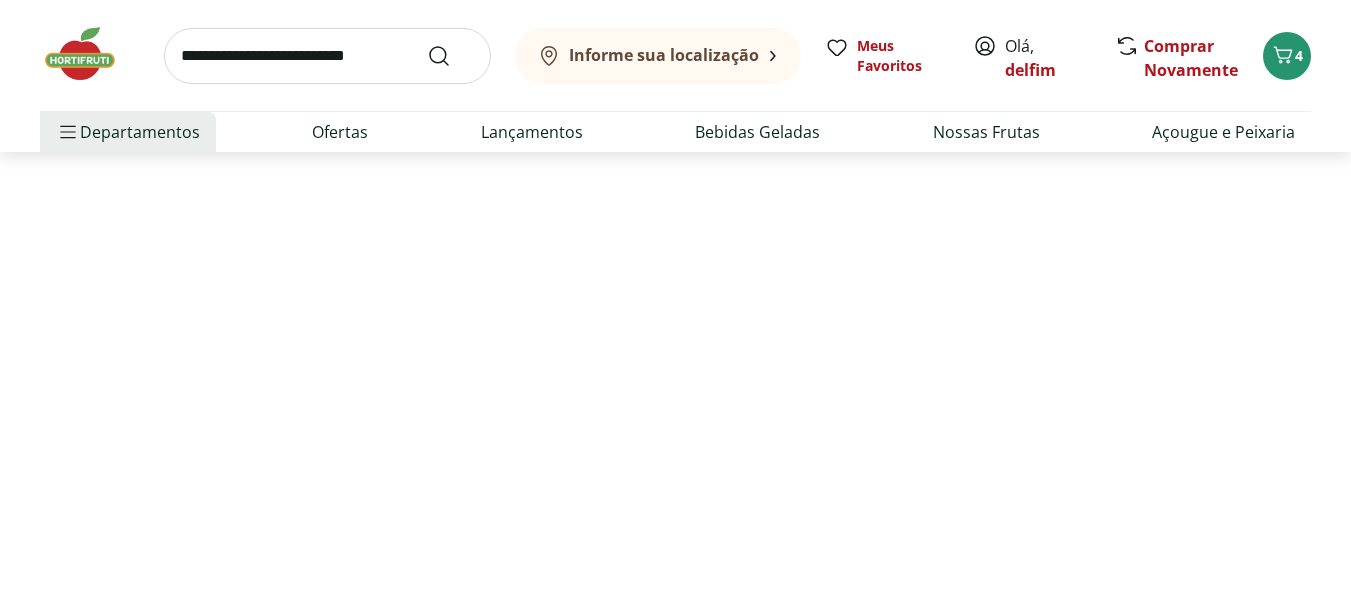scroll, scrollTop: 0, scrollLeft: 0, axis: both 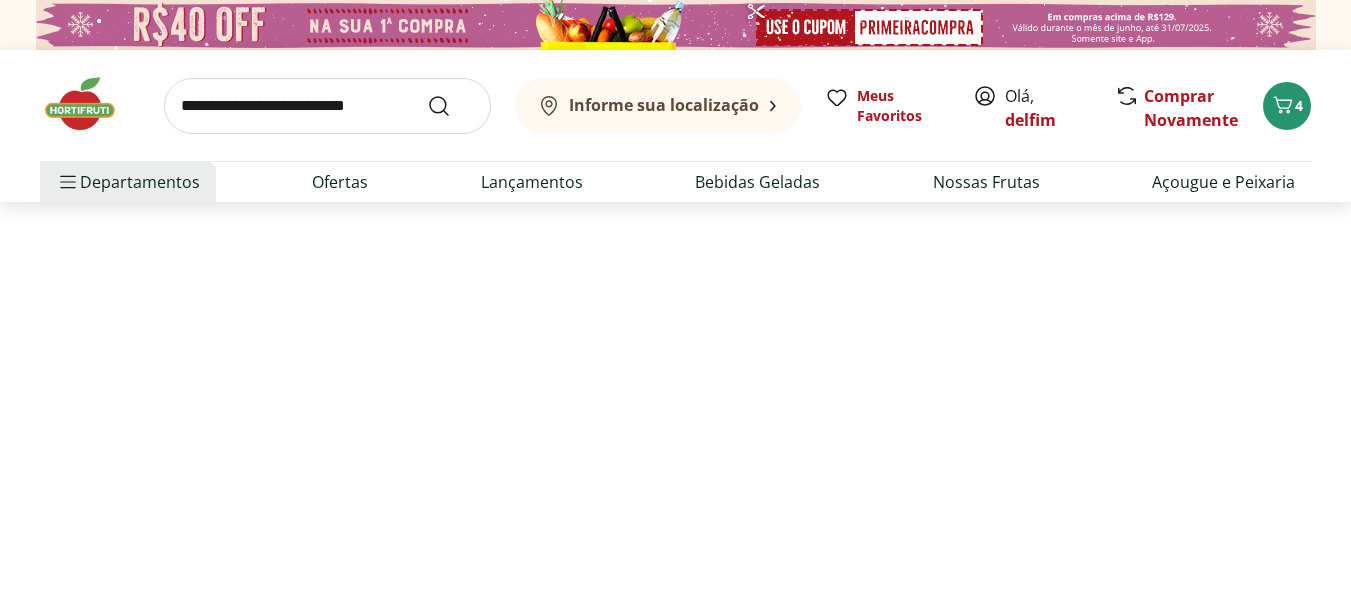 select on "**********" 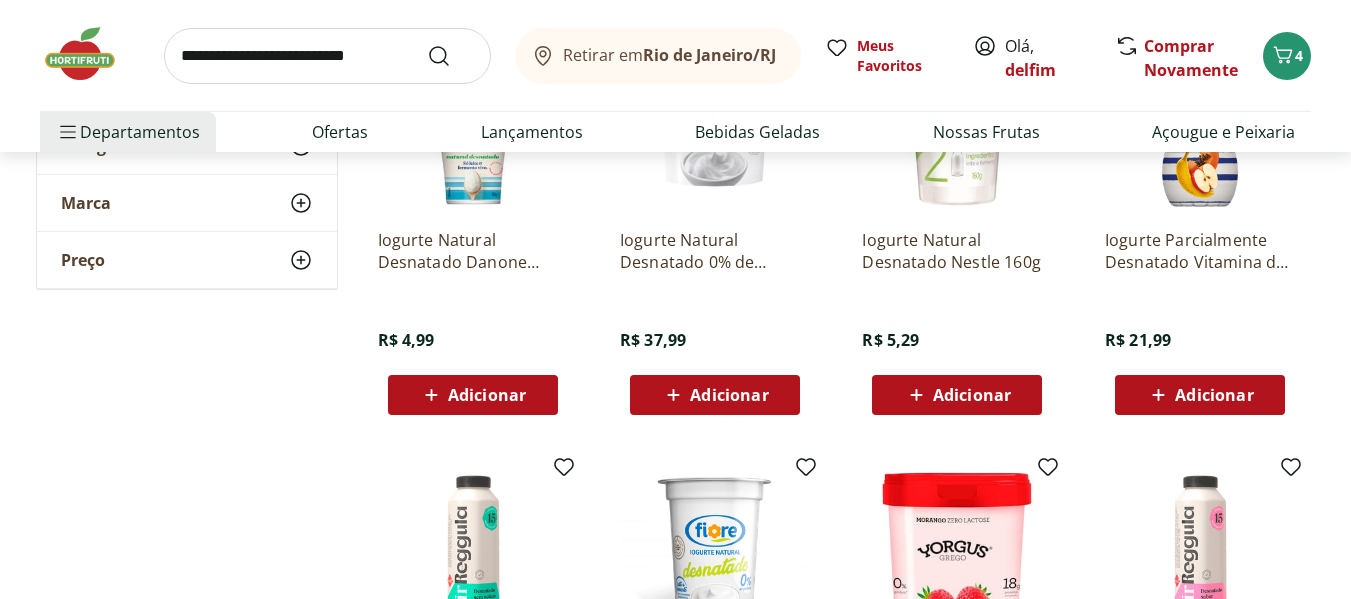 scroll, scrollTop: 300, scrollLeft: 0, axis: vertical 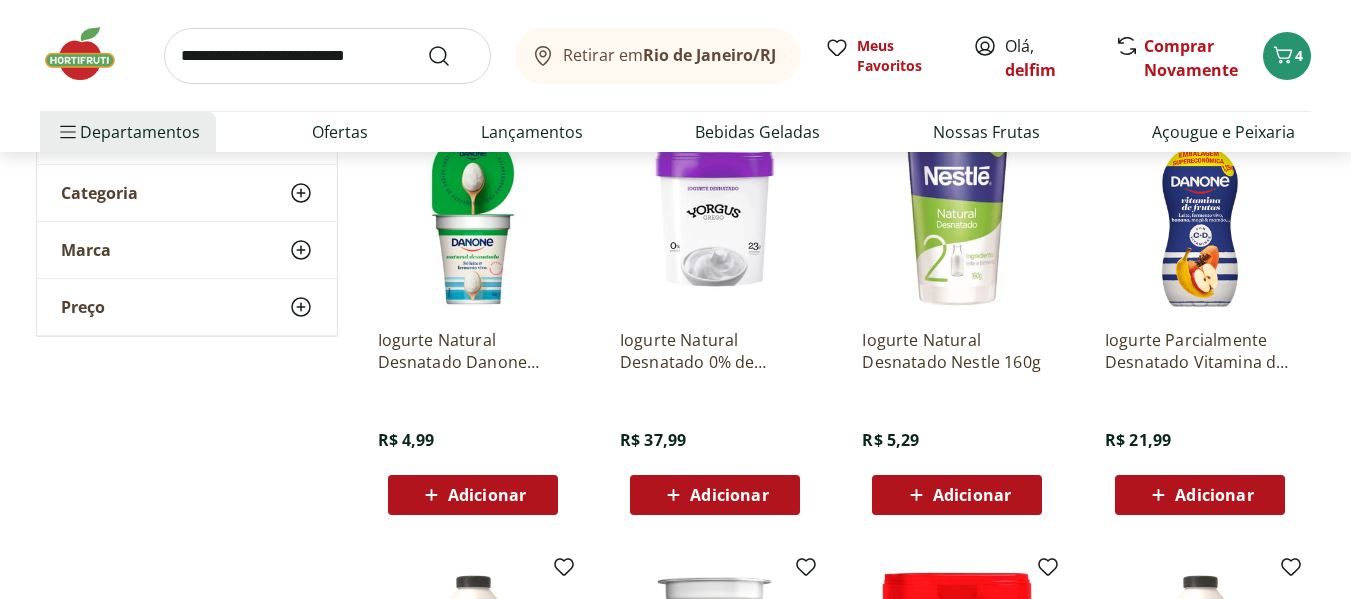 click on "Adicionar" at bounding box center (487, 495) 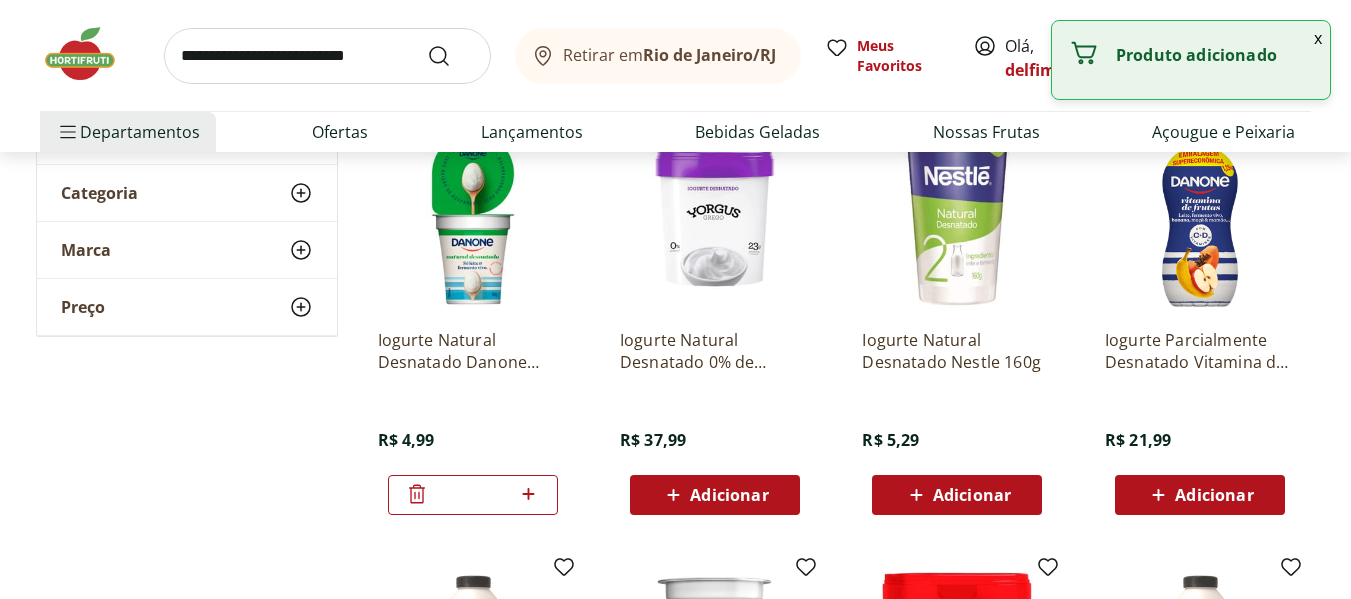 click 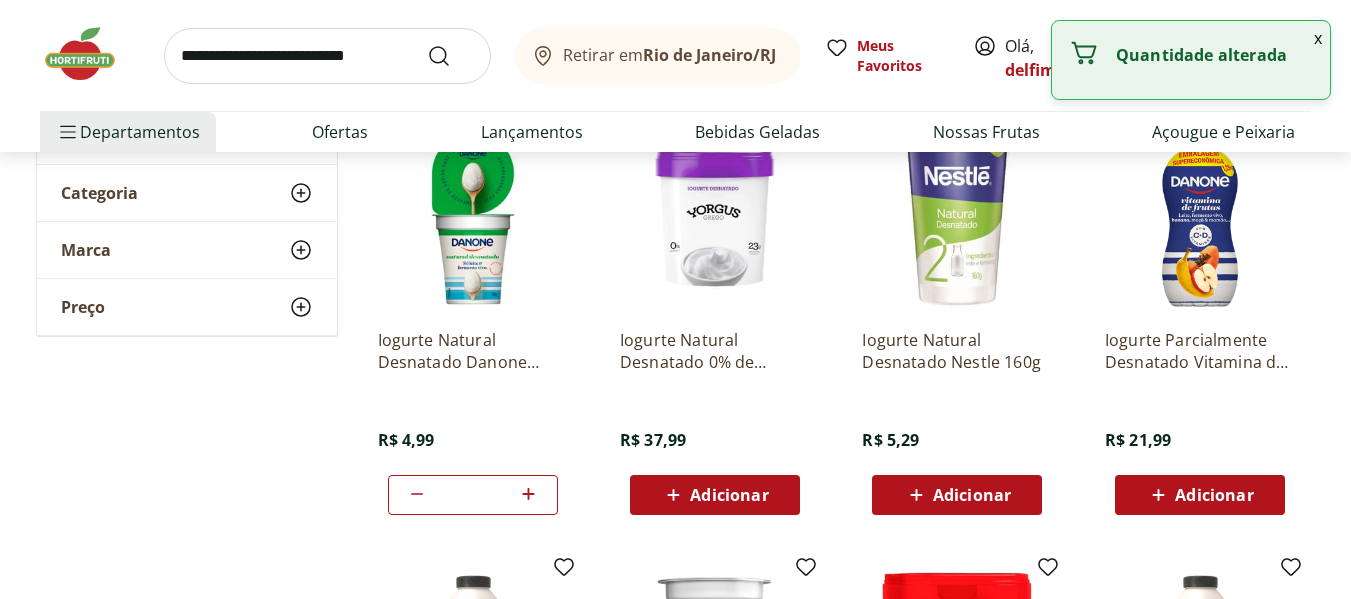 click 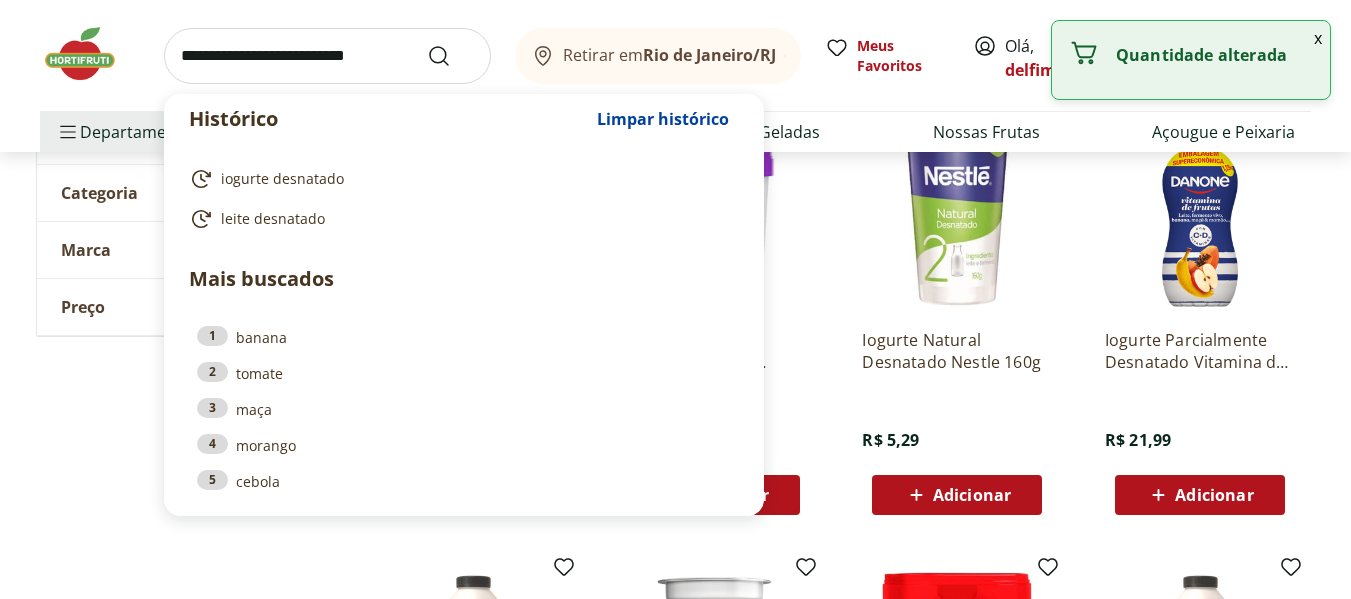 click at bounding box center [327, 56] 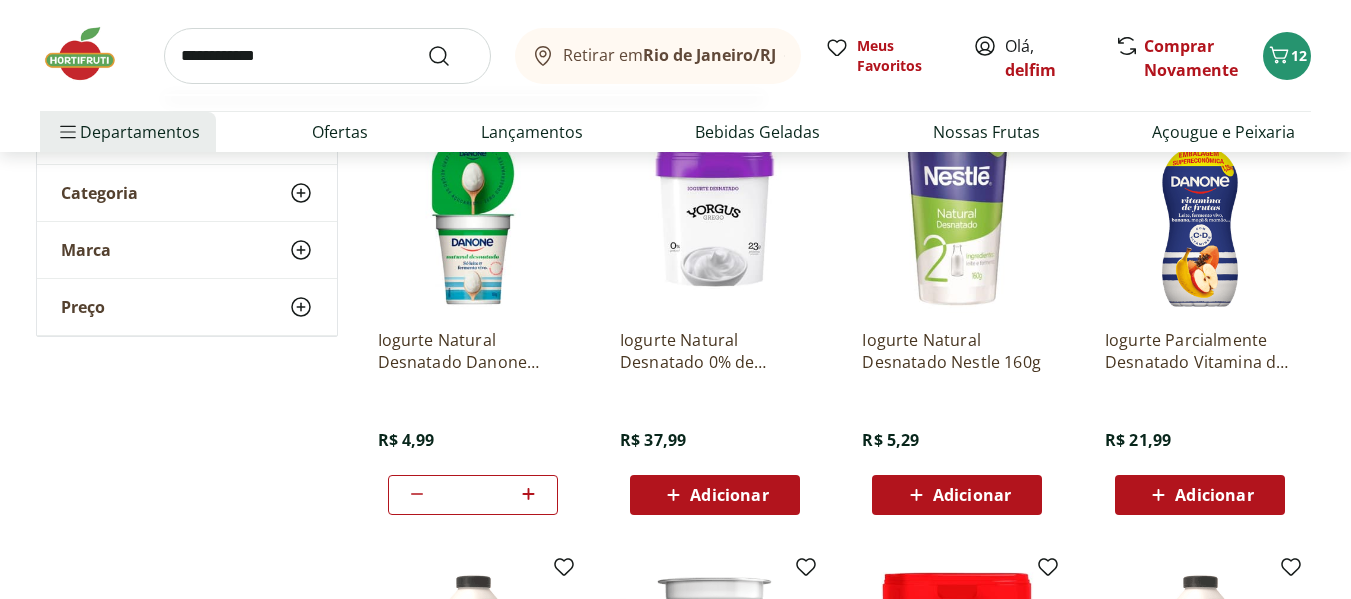 type on "**********" 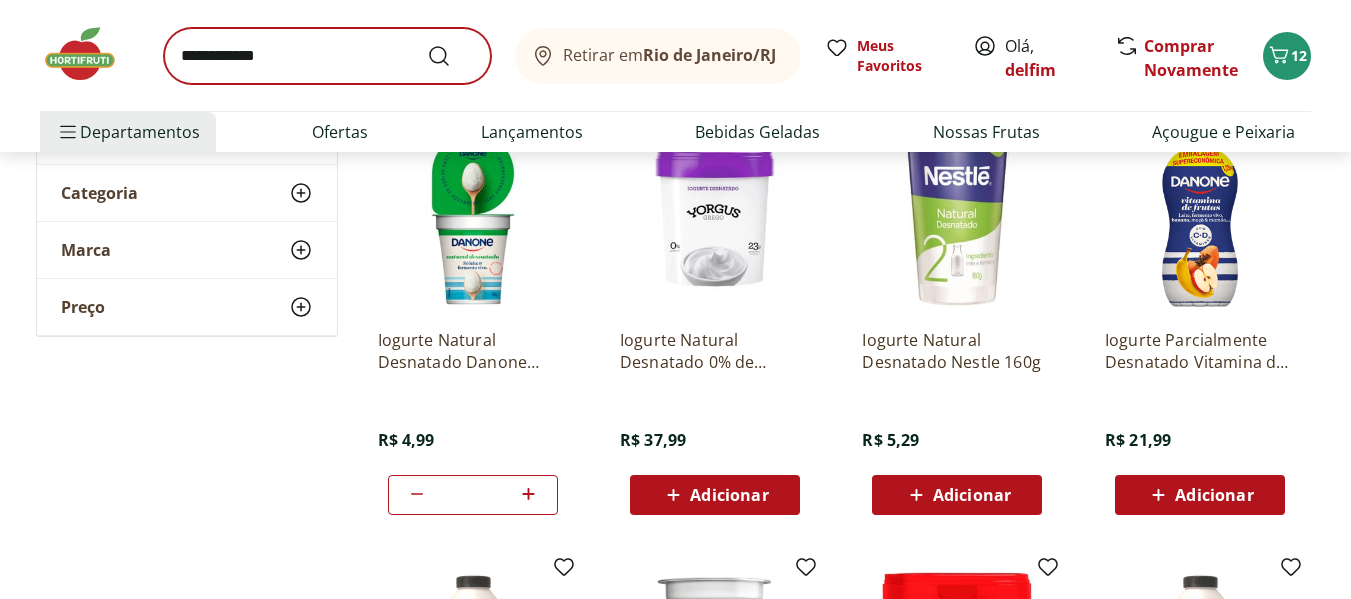 scroll, scrollTop: 0, scrollLeft: 0, axis: both 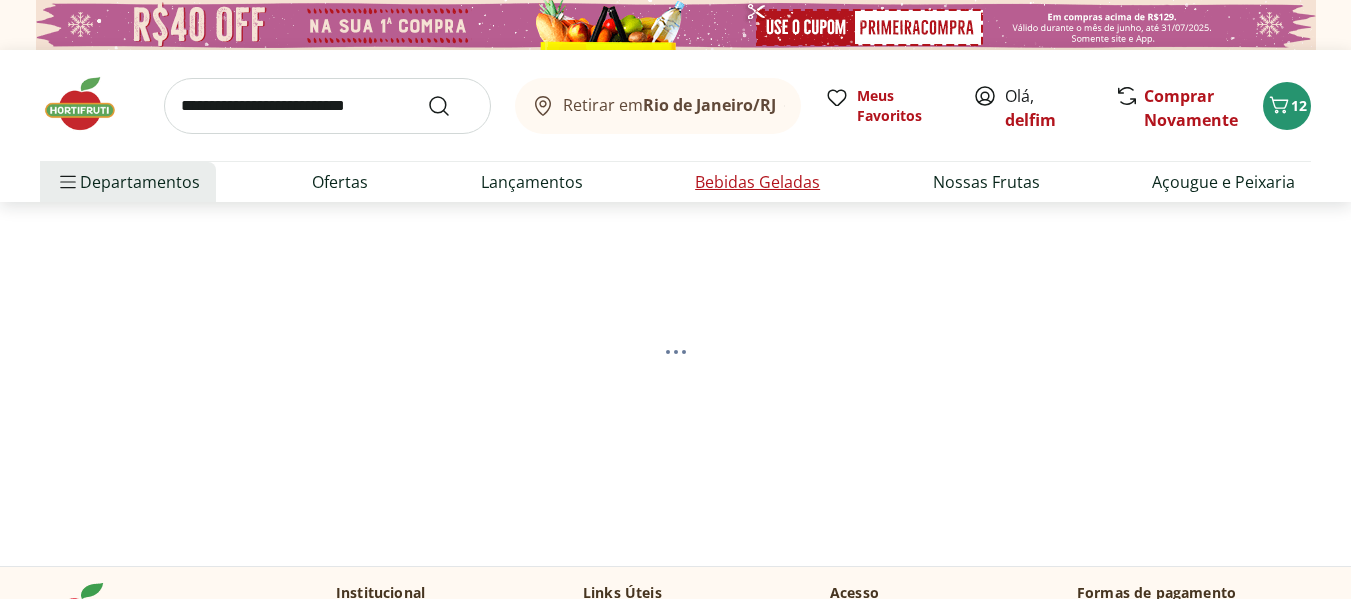 select on "**********" 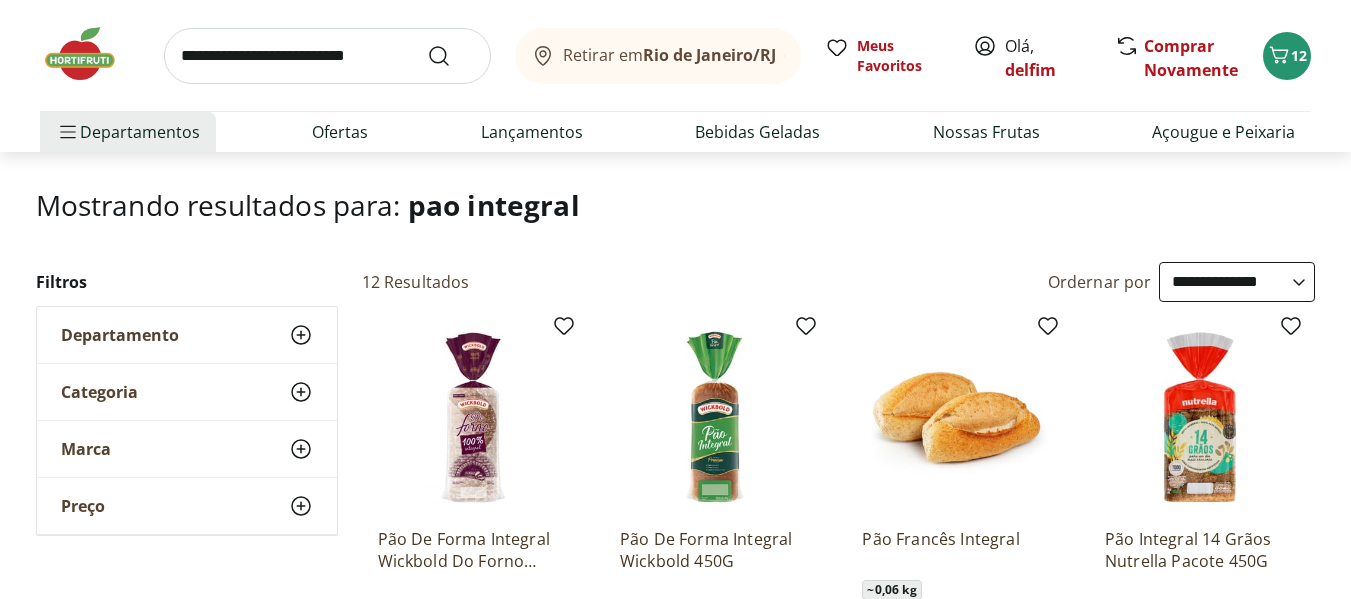 scroll, scrollTop: 300, scrollLeft: 0, axis: vertical 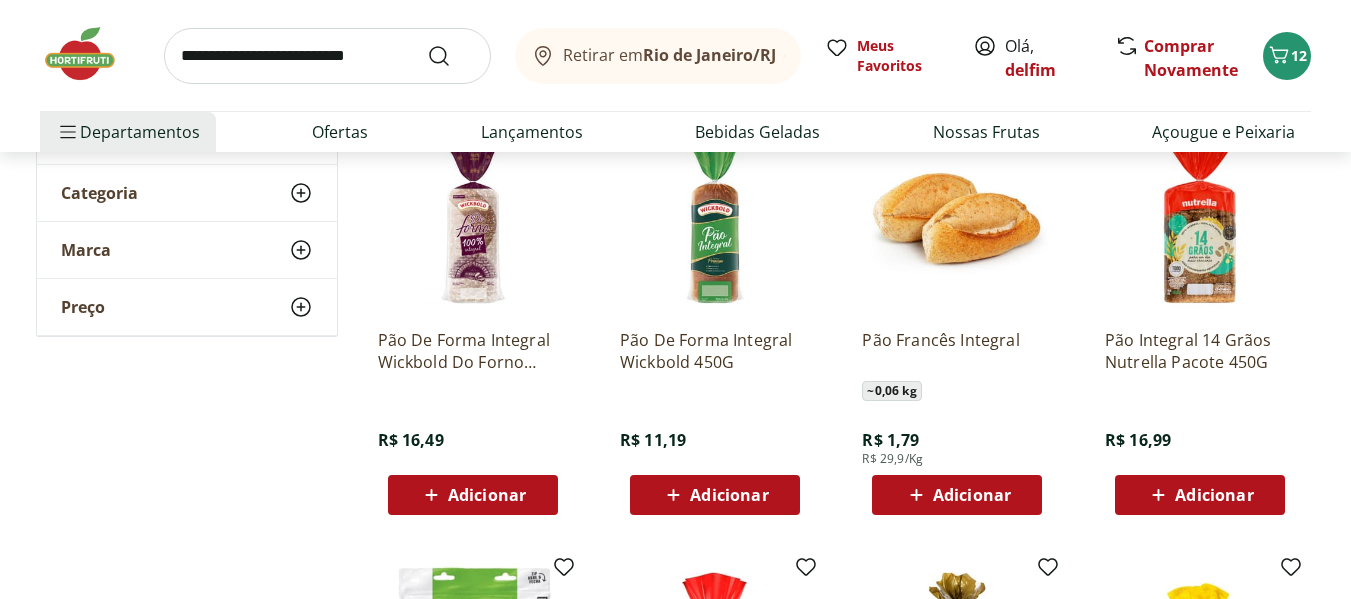 click on "Adicionar" at bounding box center (729, 495) 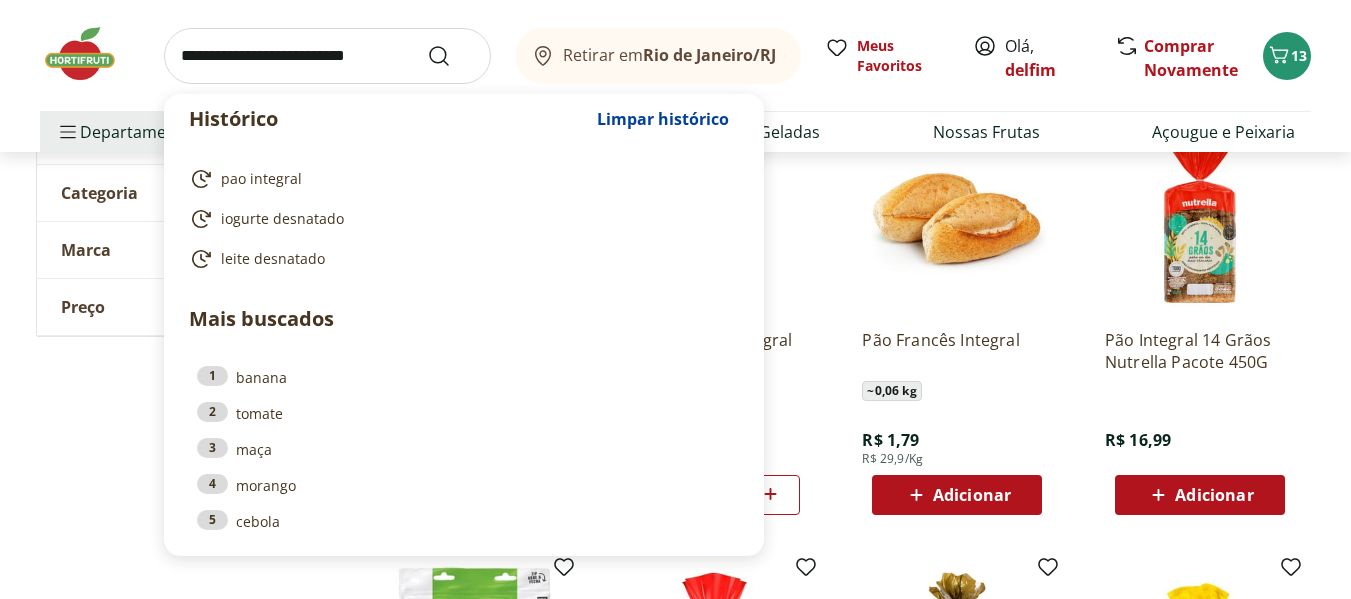 click at bounding box center (327, 56) 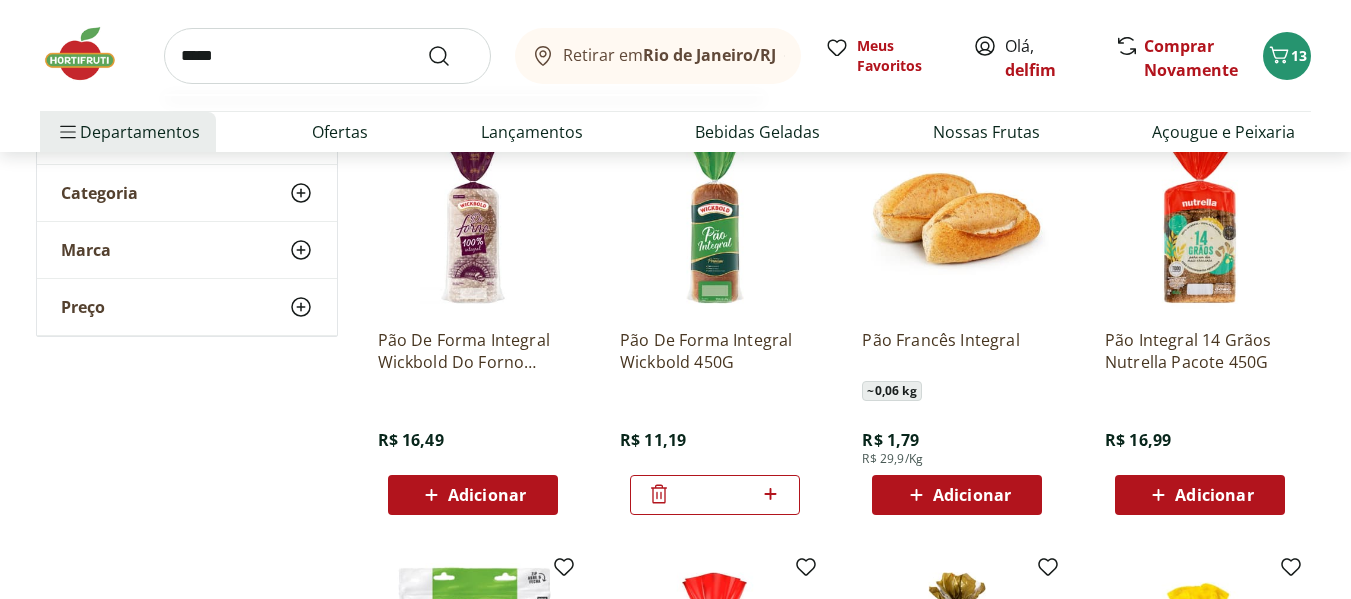 type on "*****" 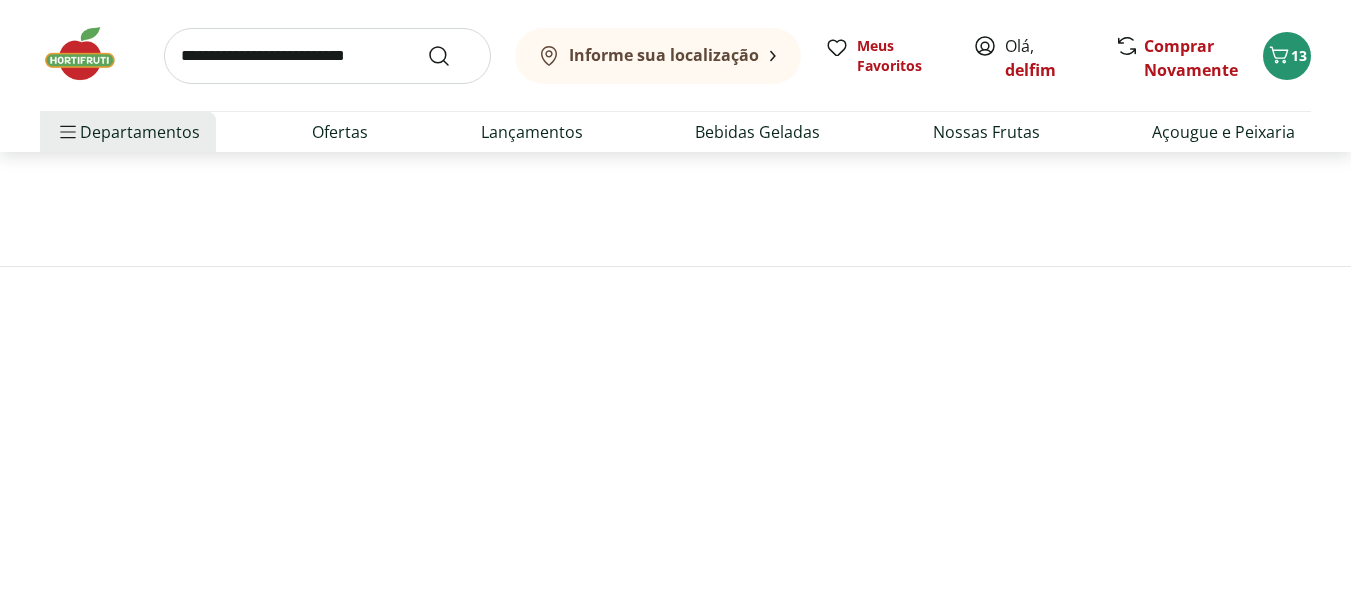 scroll, scrollTop: 0, scrollLeft: 0, axis: both 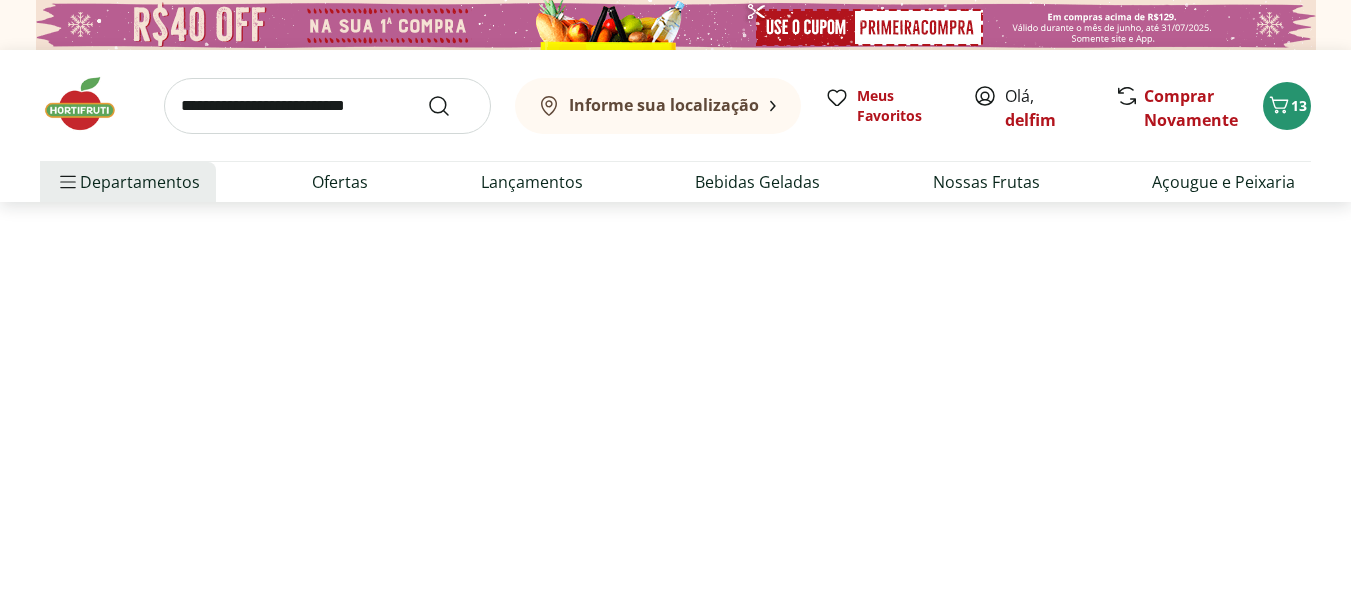 select on "**********" 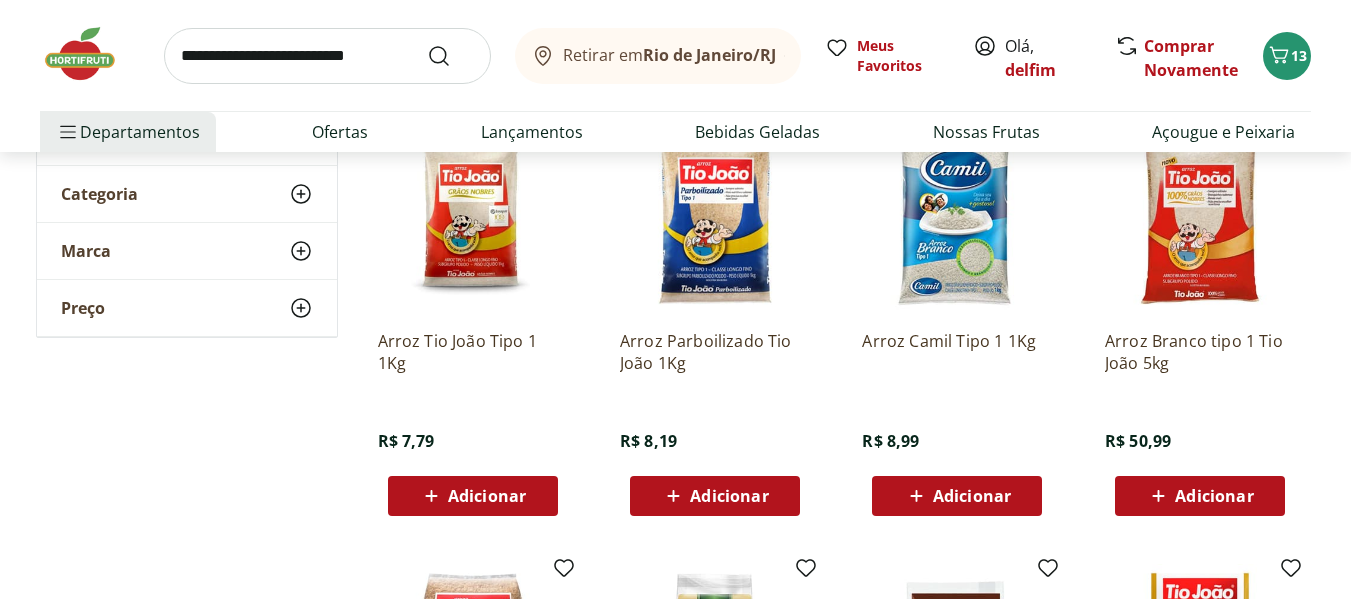 scroll, scrollTop: 300, scrollLeft: 0, axis: vertical 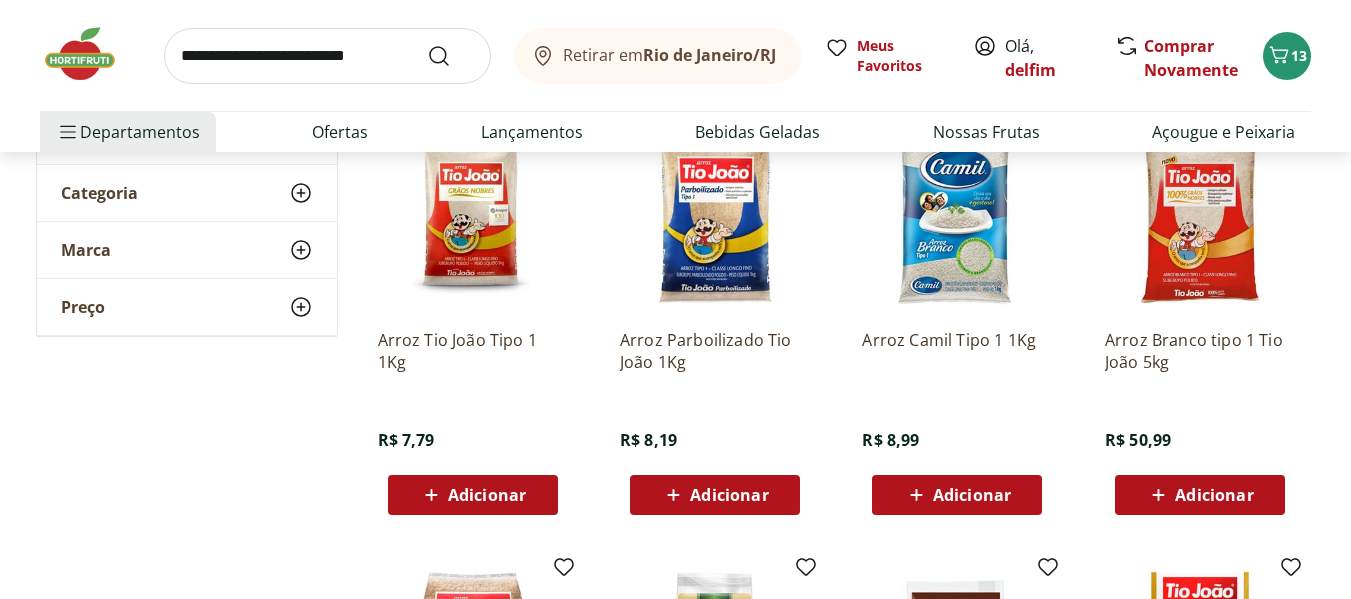 click on "Retirar em  [CITY]/[STATE] Meus Favoritos Olá,  [NAME] Comprar Novamente 13  Departamentos Nossa Marca Nossa Marca Ver tudo do departamento Açougue & Peixaria Congelados e Refrigerados Frutas, Legumes e Verduras Orgânicos Mercearia Sorvetes Hortifruti Hortifruti Ver tudo do departamento Cogumelos Frutas Legumes Ovos Temperos Frescos Verduras Orgânicos Orgânicos Ver tudo do departamento Bebidas Orgânicas Frutas Orgânicas Legumes Orgânicos Ovos Orgânicos Perecíveis Orgânicos Verduras Orgânicas Temperos Frescos Açougue e Peixaria Açougue e Peixaria Ver tudo do departamento Aves Bovinos Exóticos Frutos do Mar Linguiça e Salsicha Peixes Salgados e Defumados Suínos Prontinhos Prontinhos Ver tudo do departamento Frutas Cortadinhas Pré Preparados Prontos para Consumo Saladas Sucos e Água de Coco Padaria Padaria Ver tudo do departamento Bolos e Mini Bolos Doces Pão Padaria Própria Salgados Torradas Bebidas Bebidas Ver tudo do departamento Água Água de Coco Cerveja Destilados Chá e Mate Café" at bounding box center [675, 76] 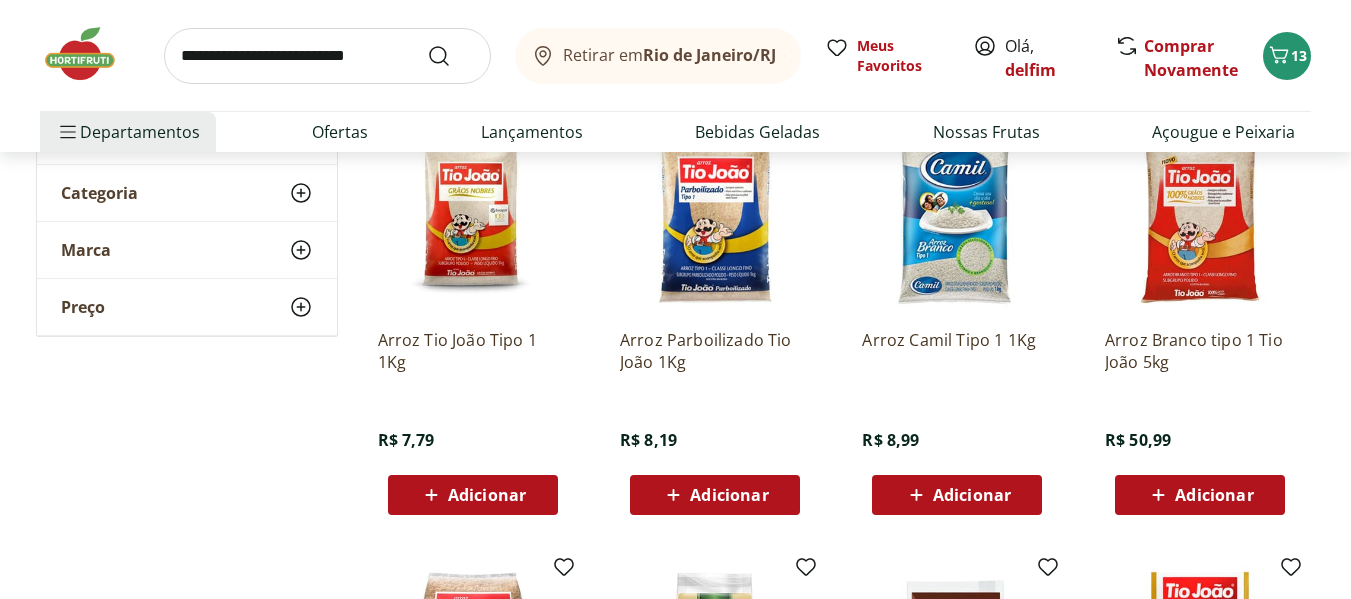 click on "Adicionar" at bounding box center (487, 495) 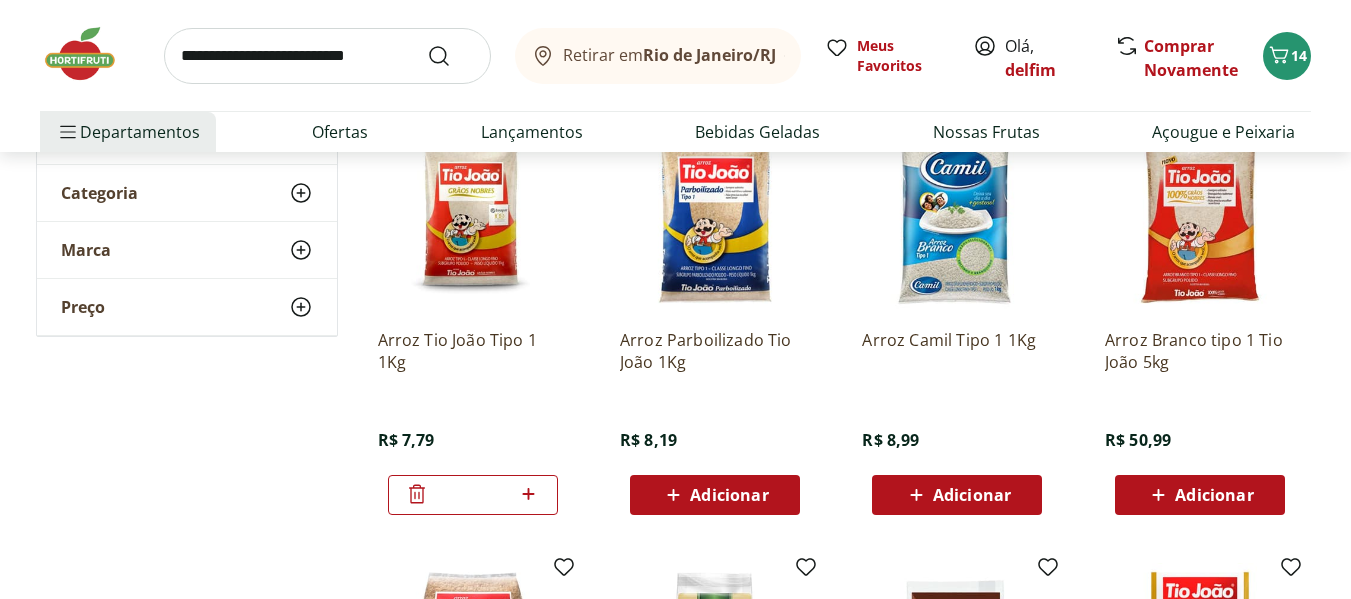 click at bounding box center [327, 56] 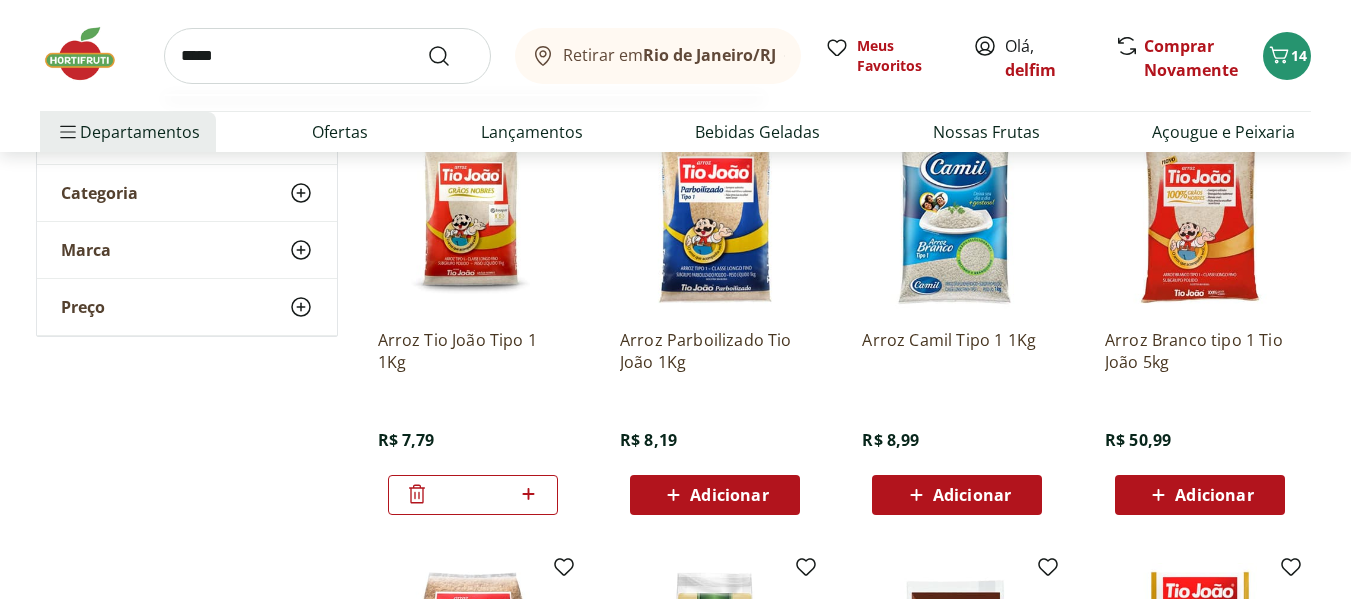 type on "*****" 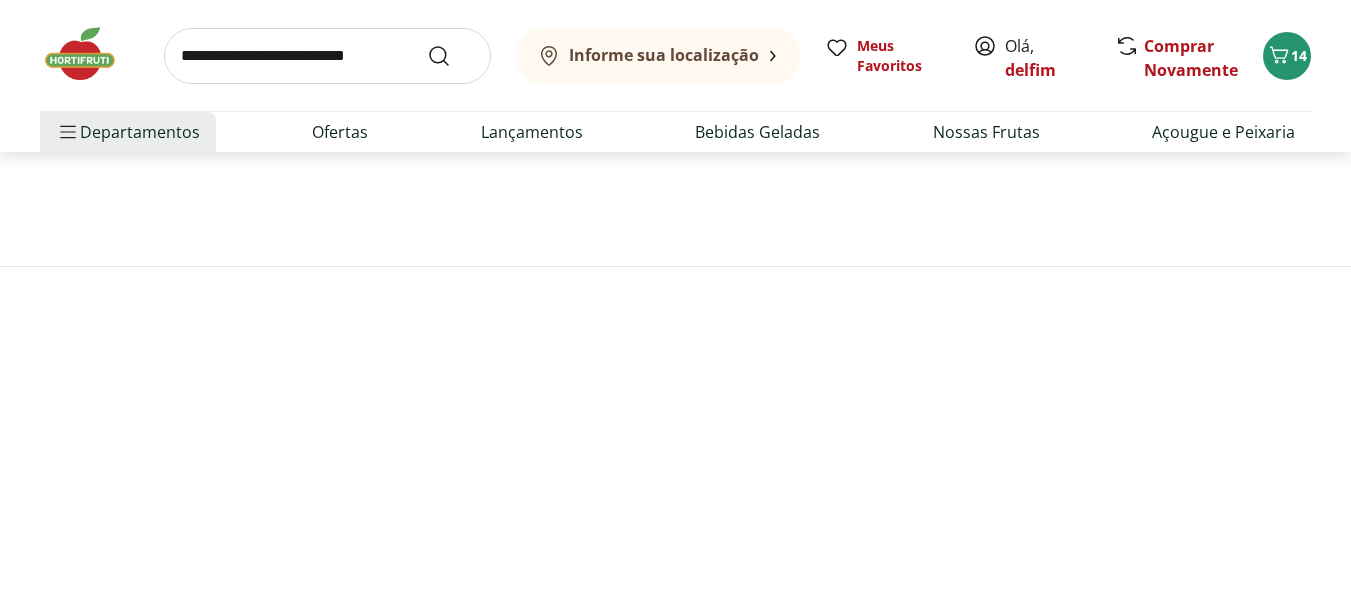 scroll, scrollTop: 0, scrollLeft: 0, axis: both 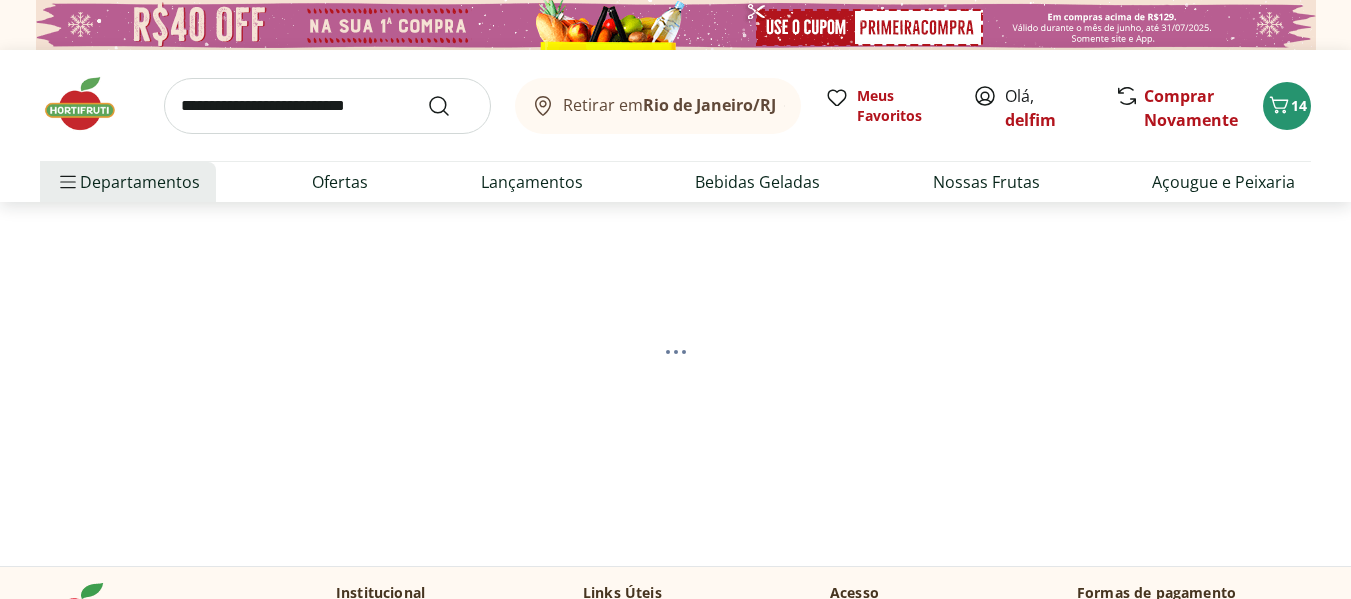 select on "**********" 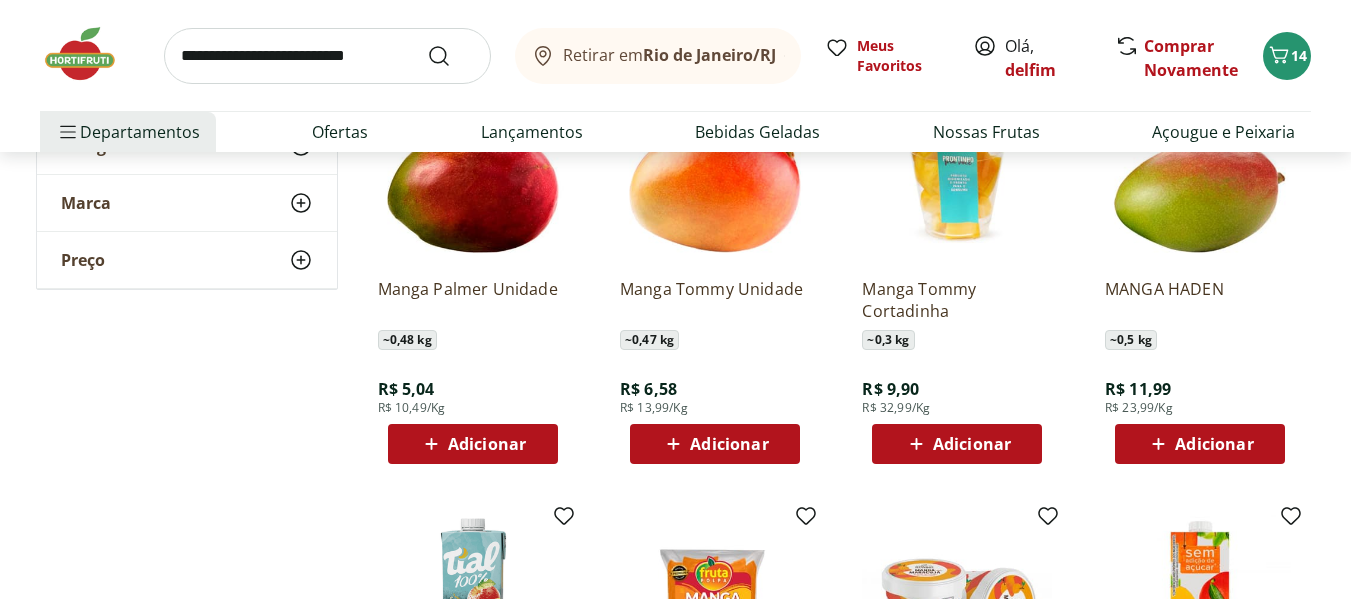 scroll, scrollTop: 400, scrollLeft: 0, axis: vertical 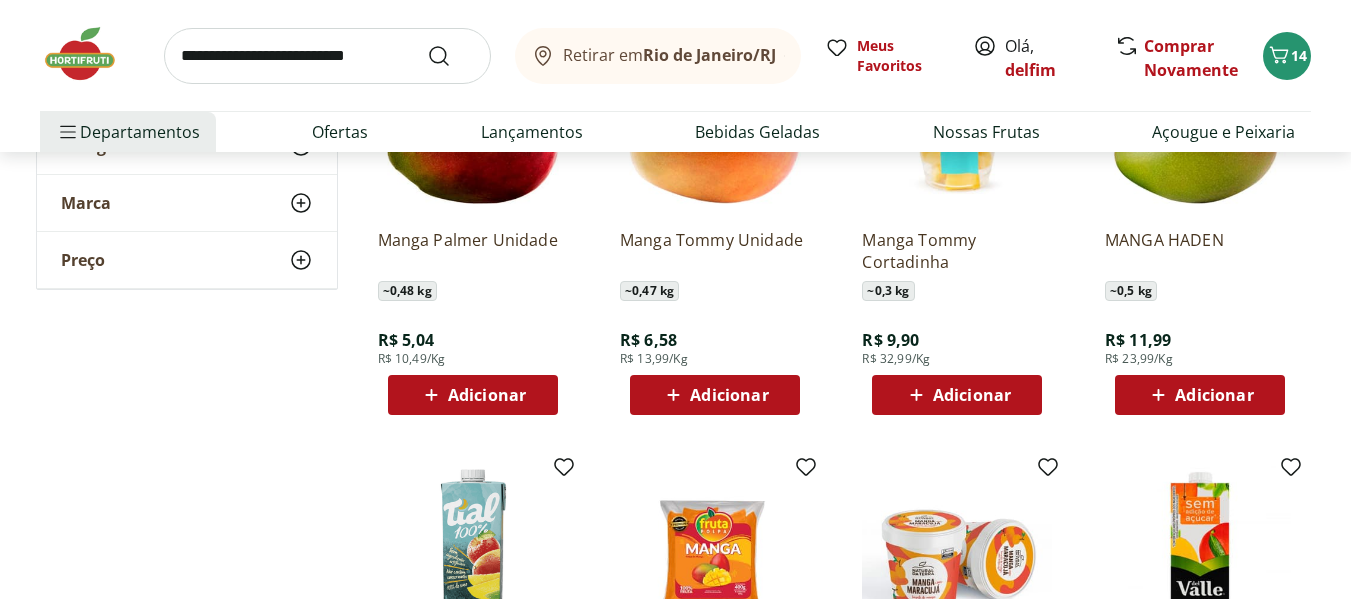 click on "Adicionar" at bounding box center (972, 395) 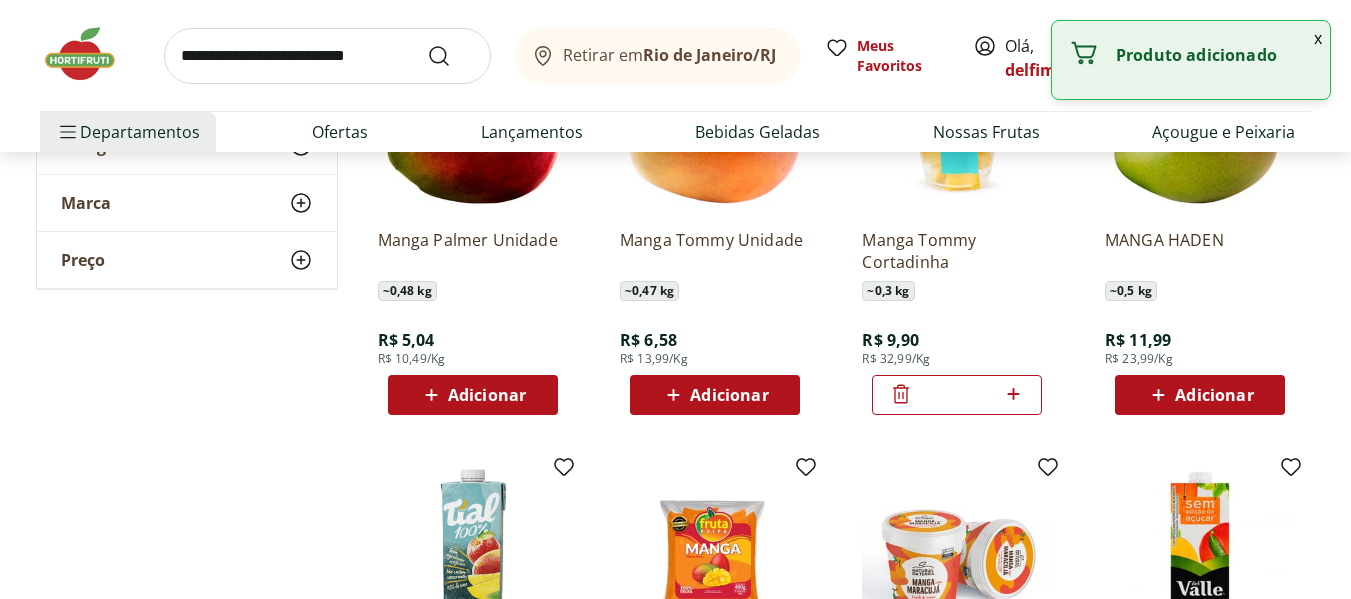 click 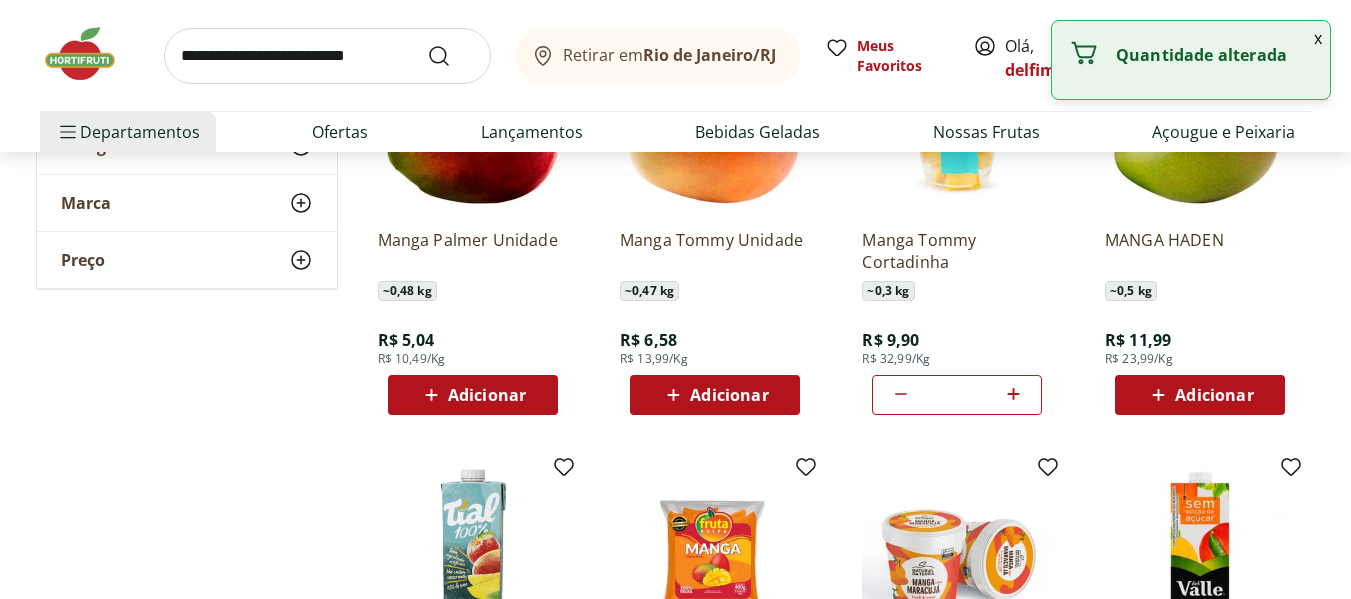 click 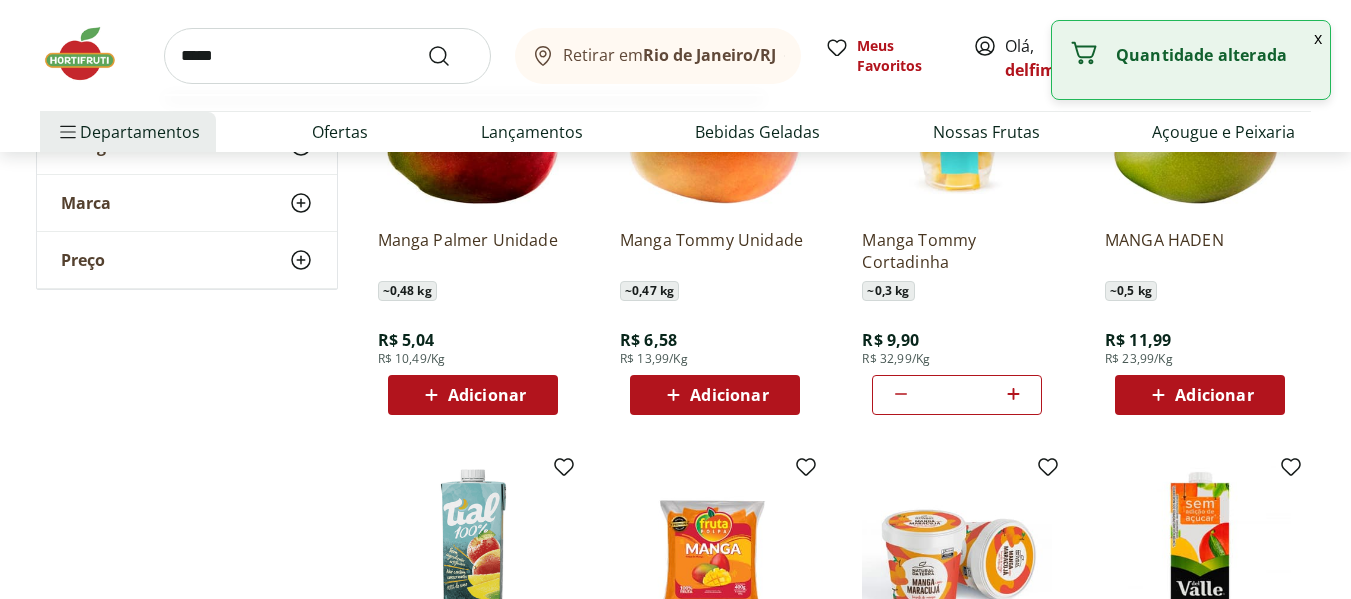 type on "*****" 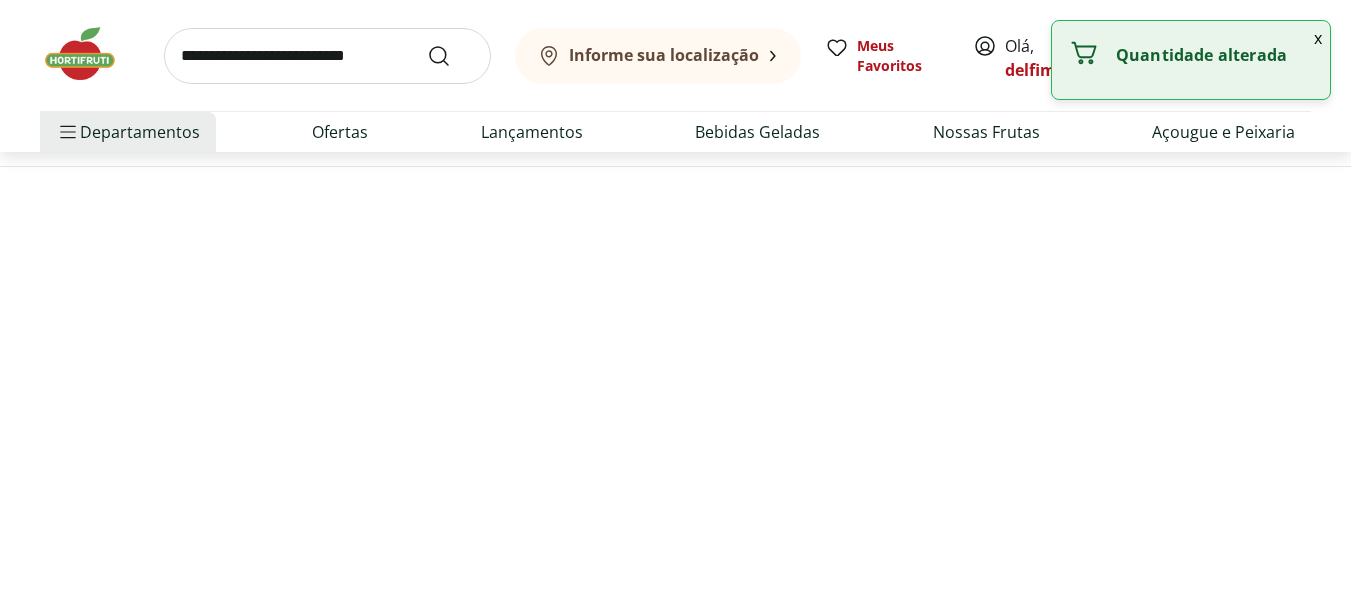 scroll, scrollTop: 0, scrollLeft: 0, axis: both 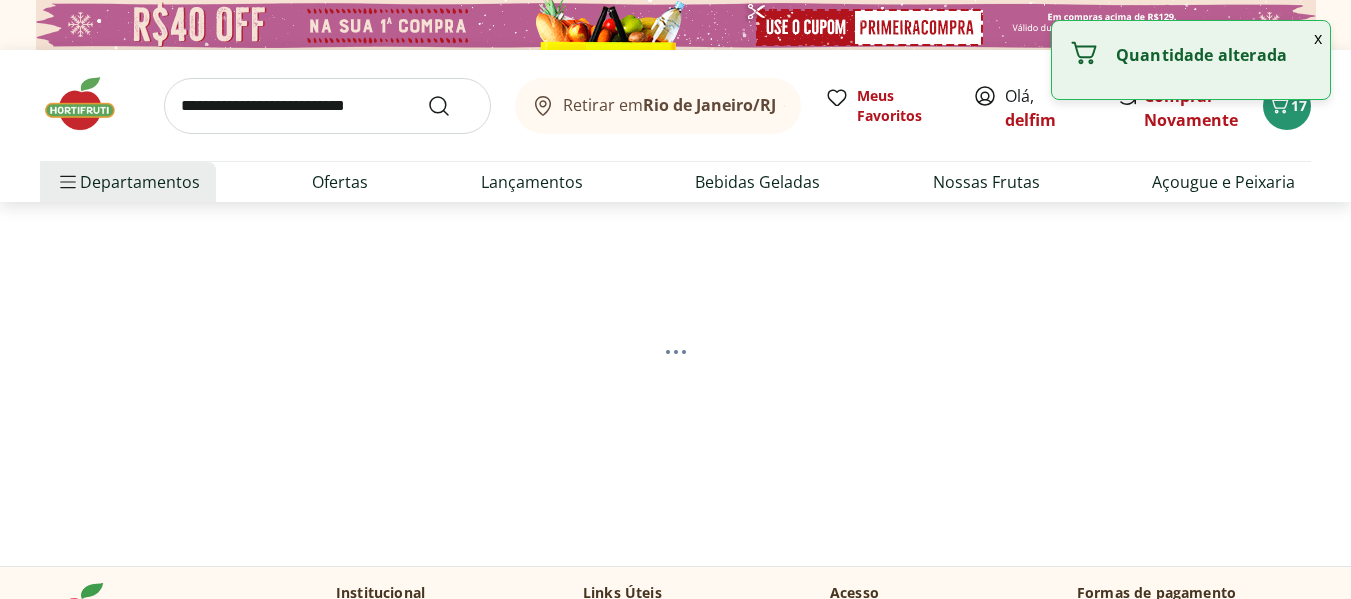 select on "**********" 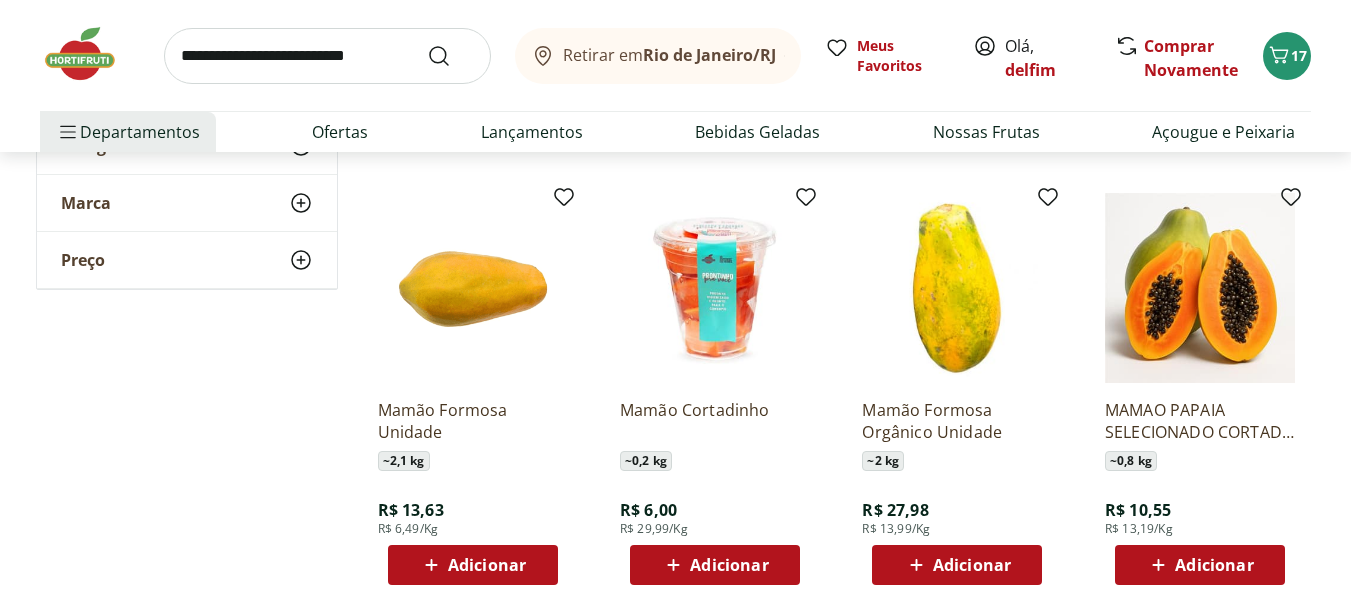 scroll, scrollTop: 700, scrollLeft: 0, axis: vertical 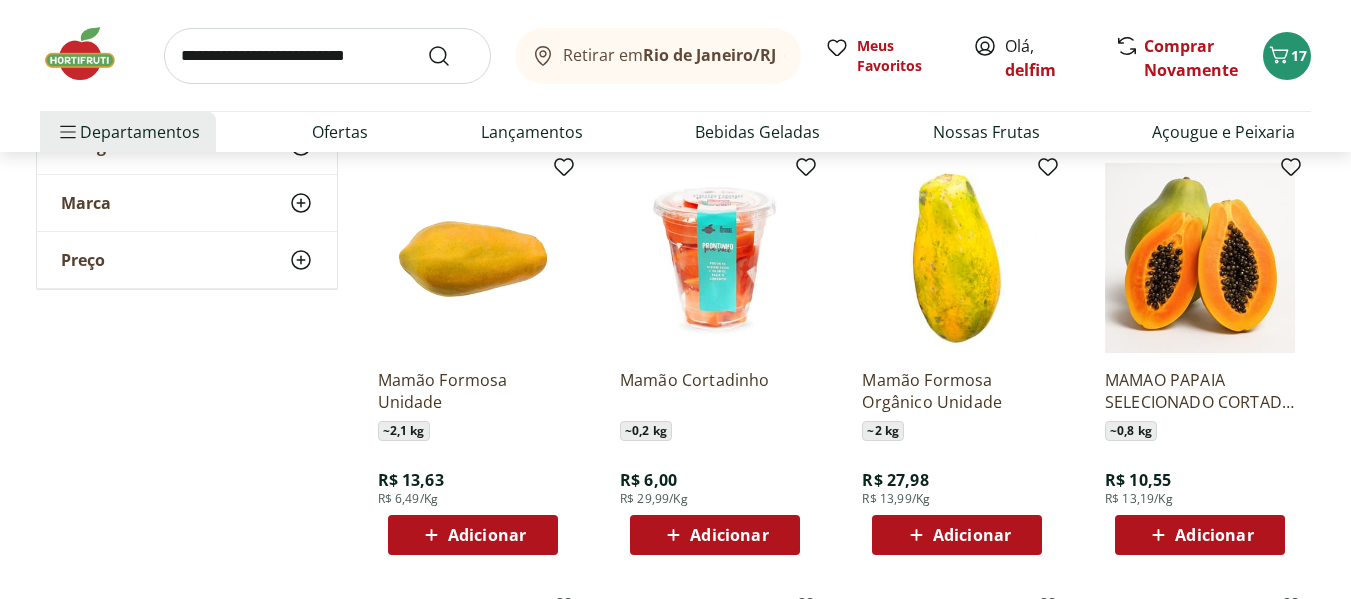 click on "Adicionar" at bounding box center (729, 535) 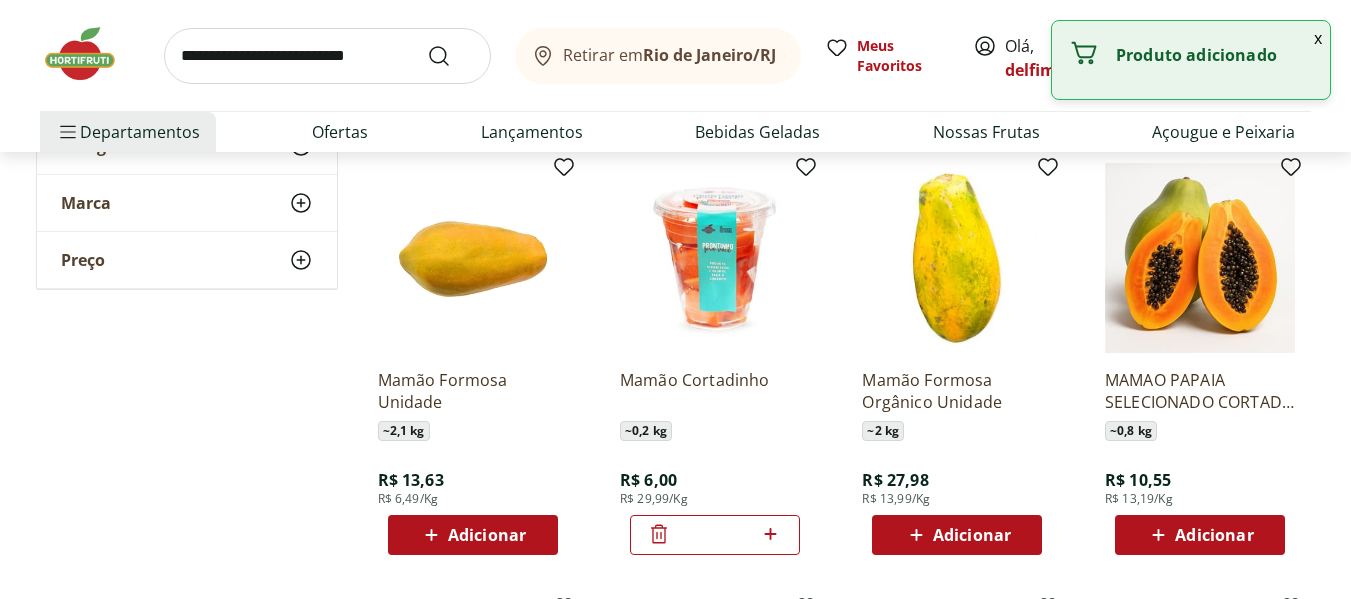 click 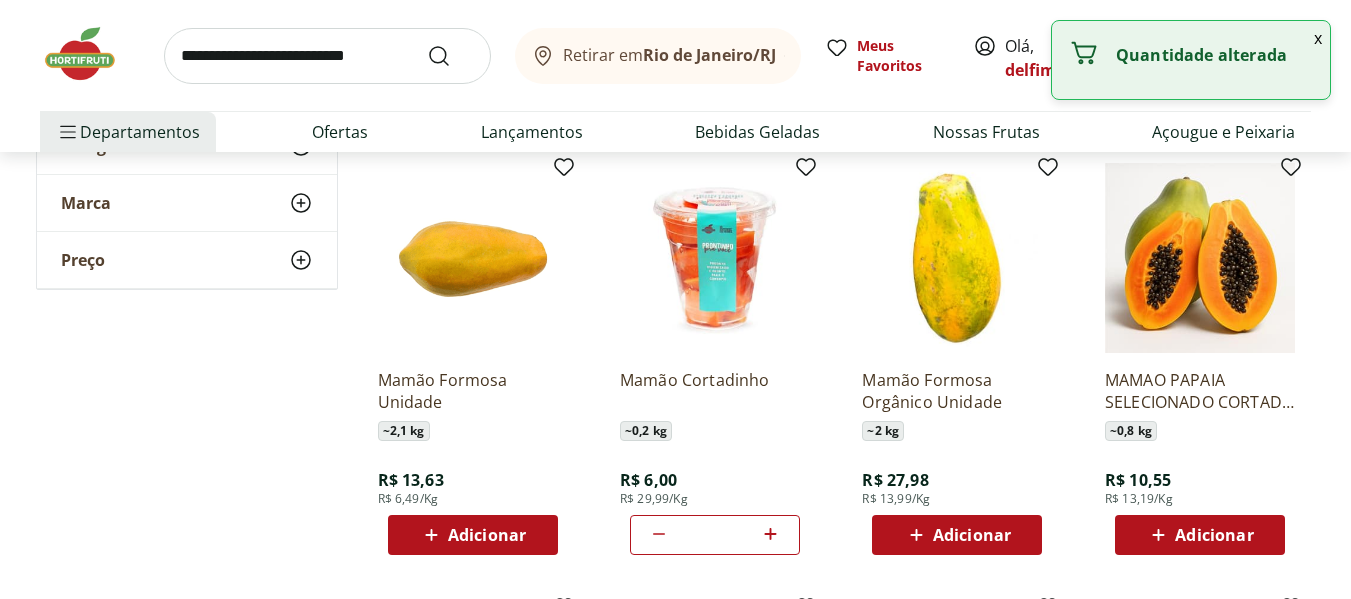 click 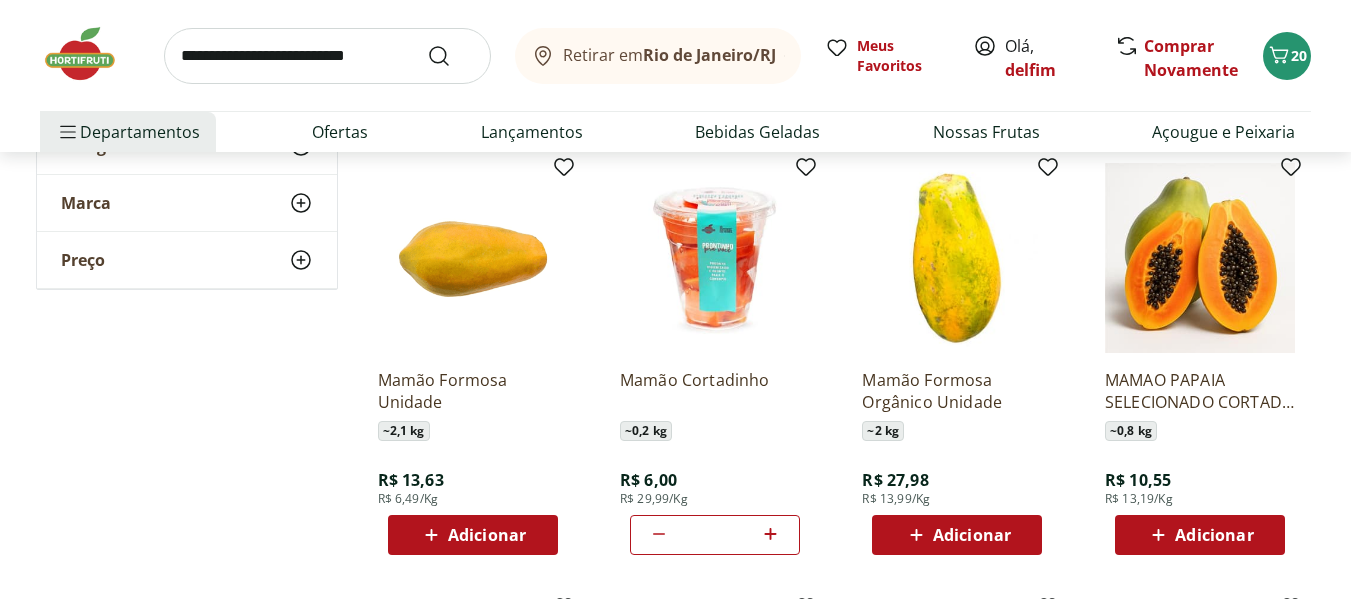 type 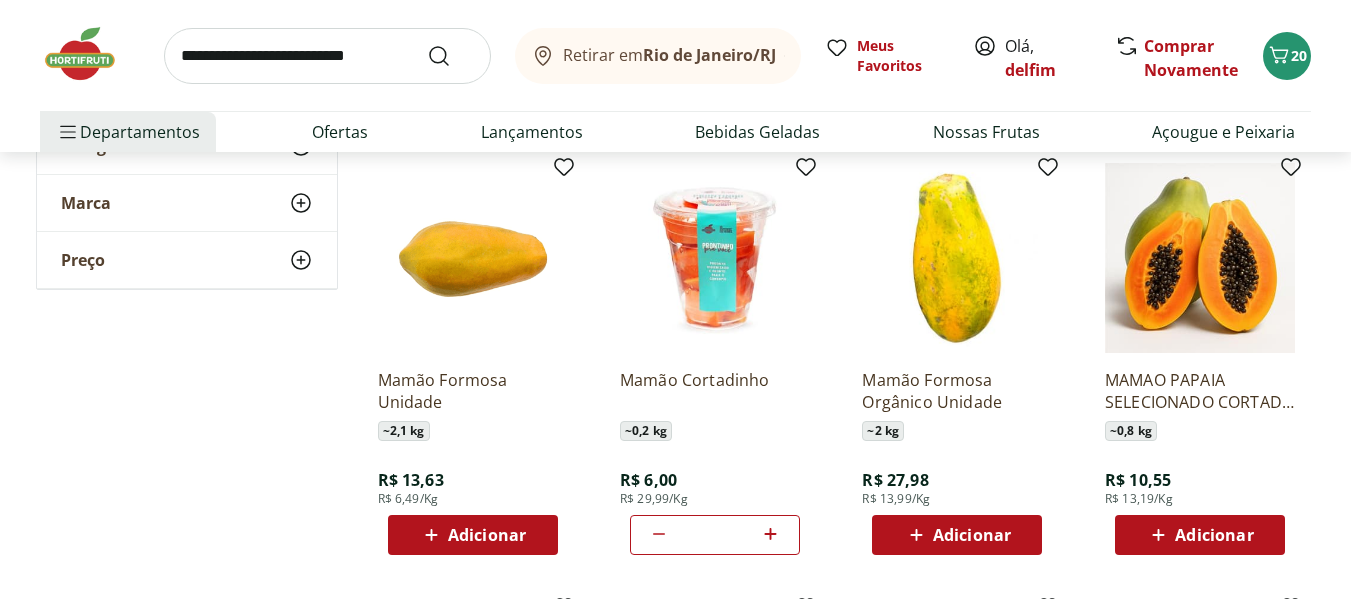 click at bounding box center [327, 56] 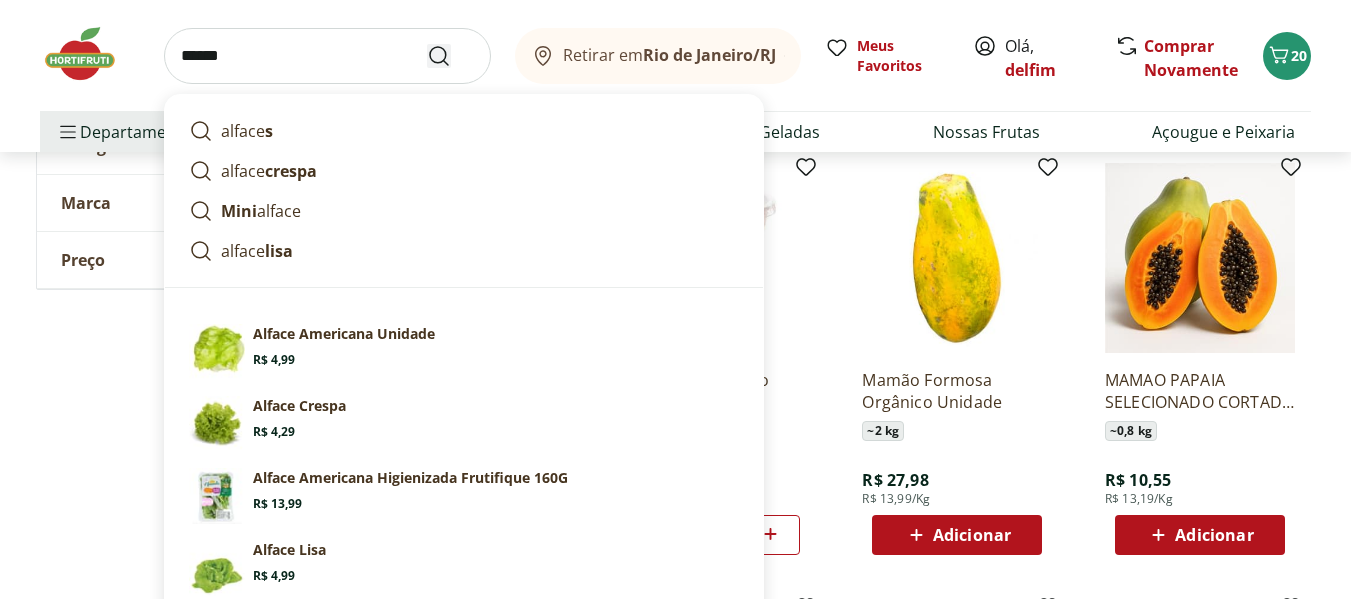 type on "******" 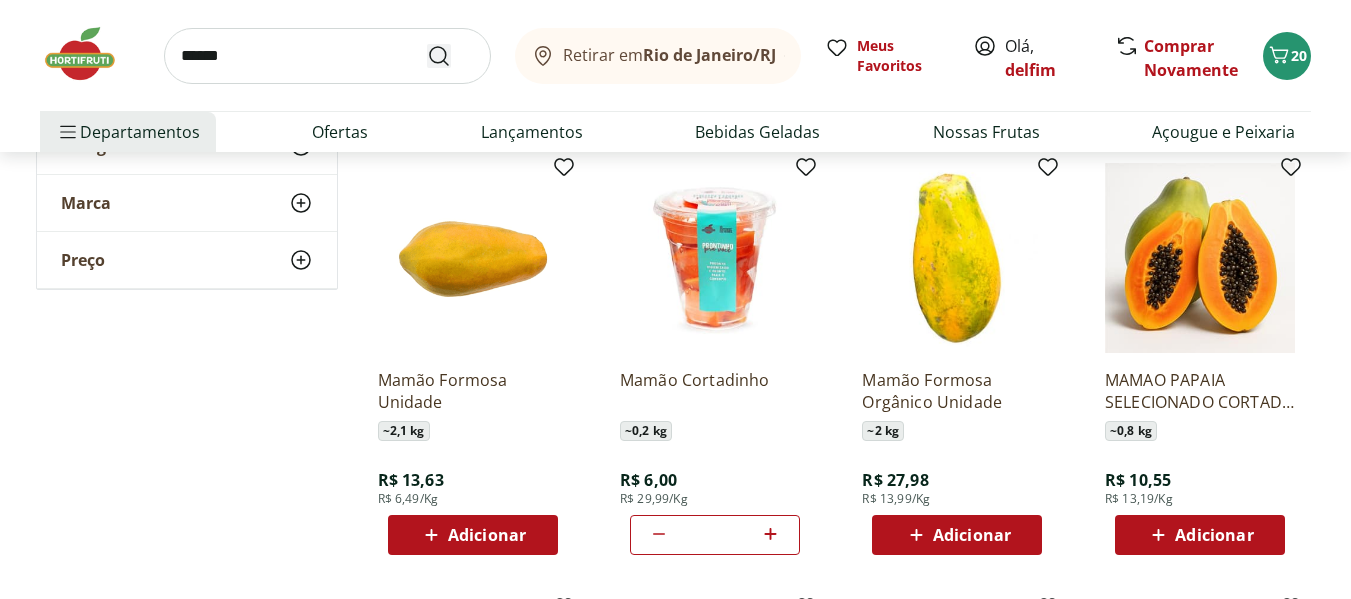 scroll, scrollTop: 0, scrollLeft: 0, axis: both 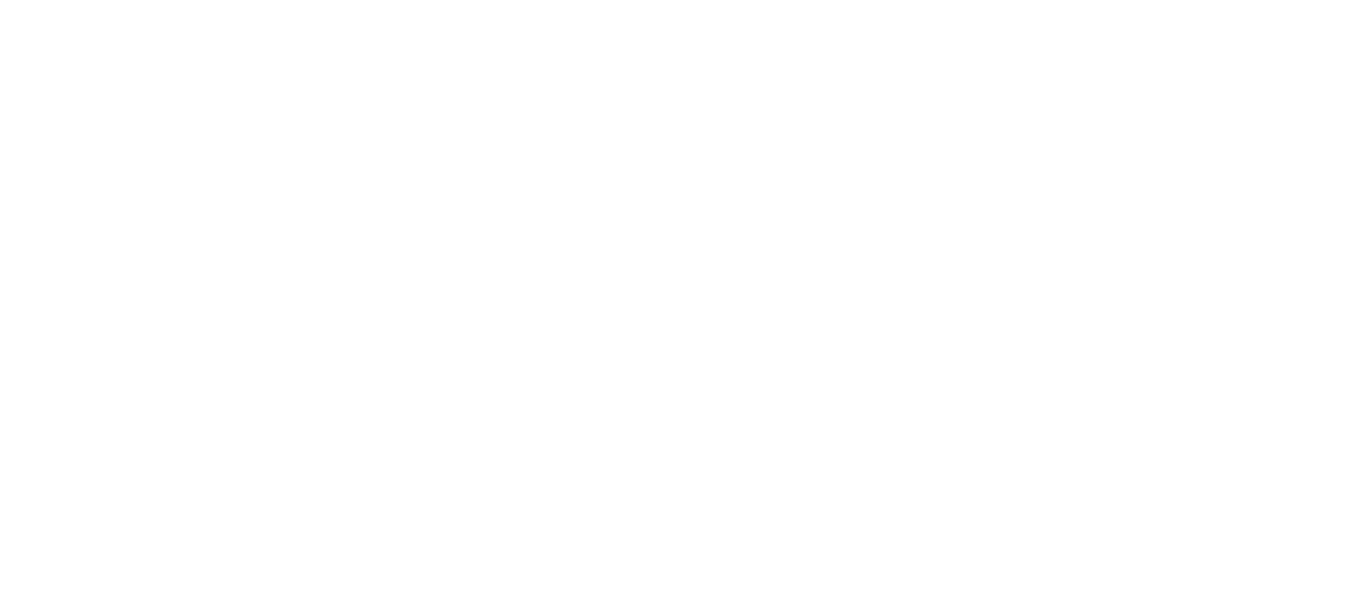 select on "**********" 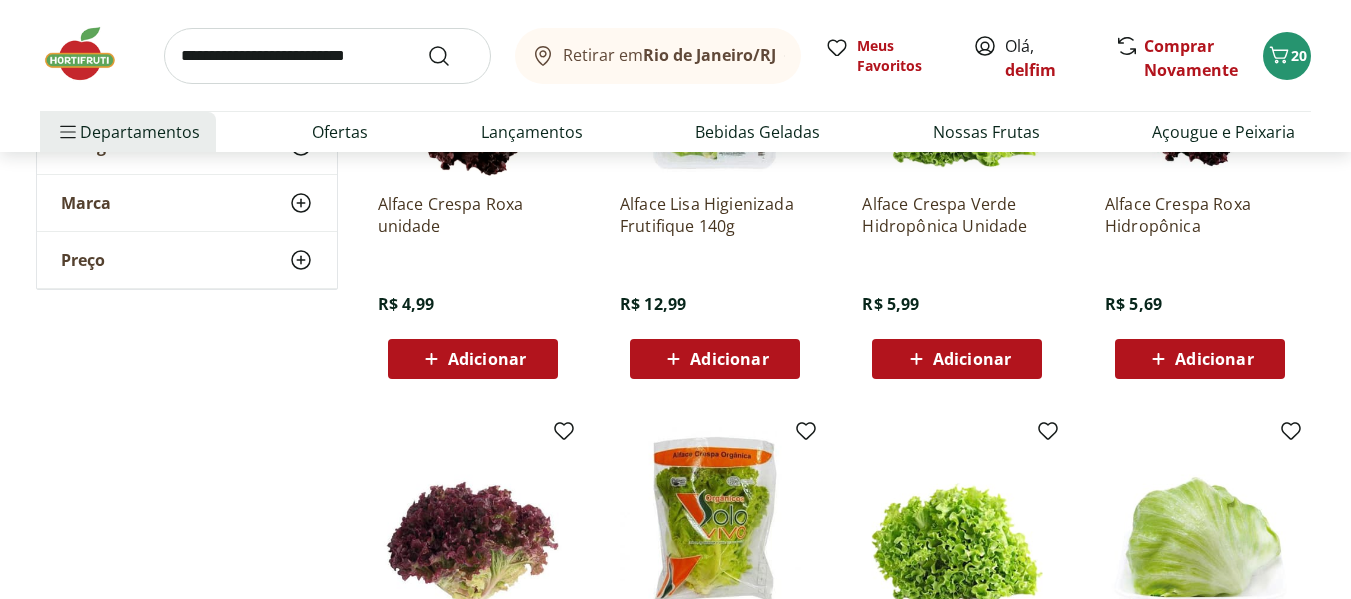 scroll, scrollTop: 700, scrollLeft: 0, axis: vertical 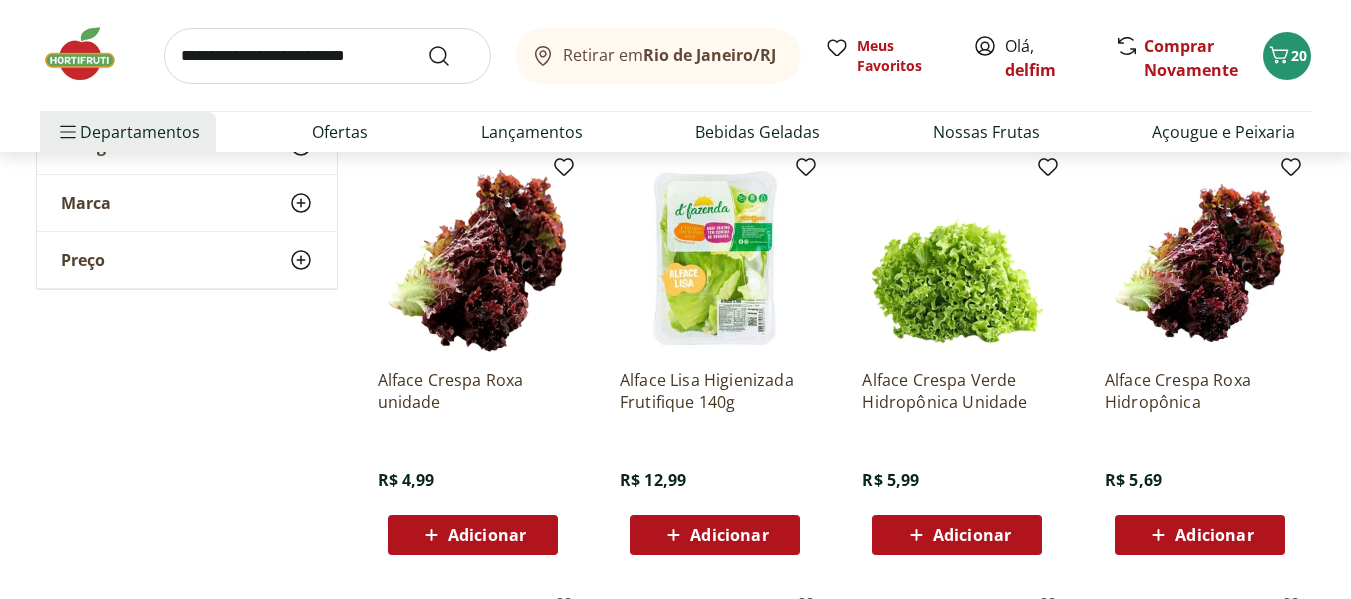 click on "Adicionar" at bounding box center [729, 535] 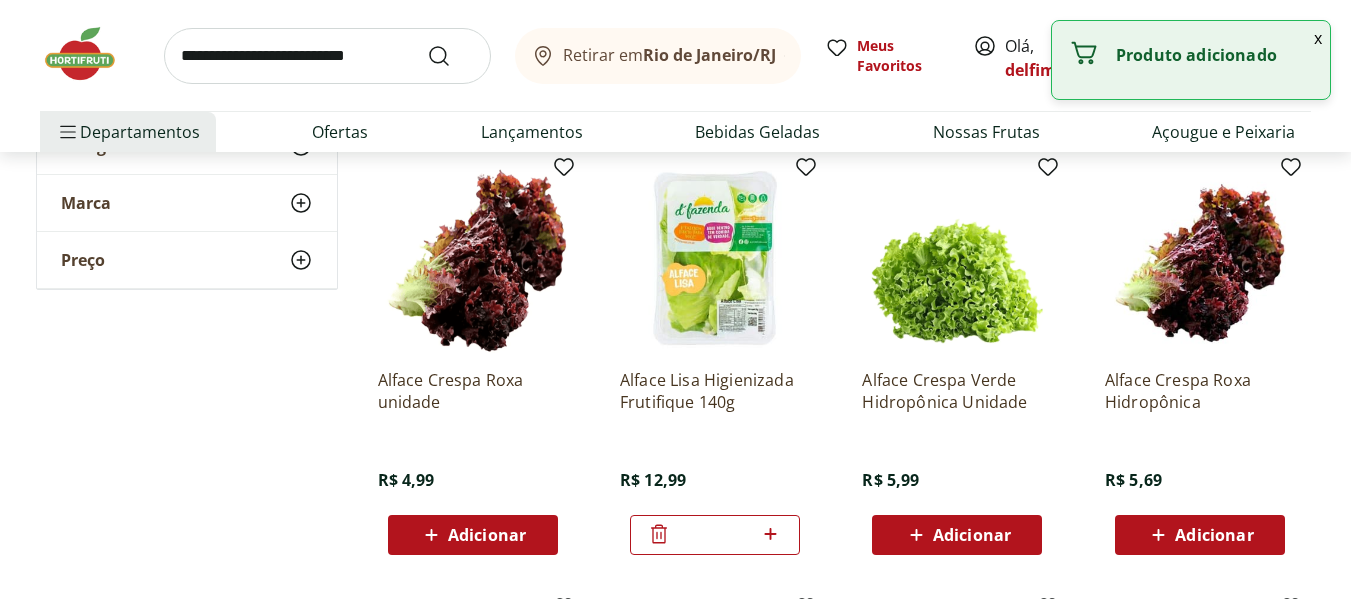 click 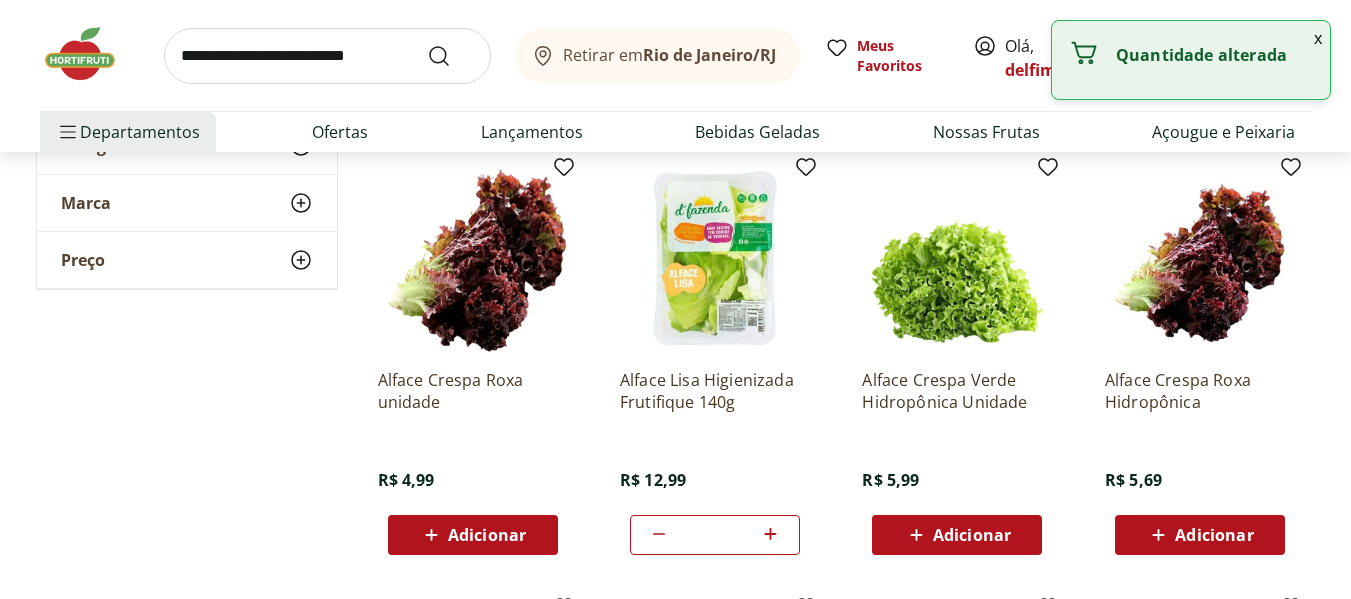 type 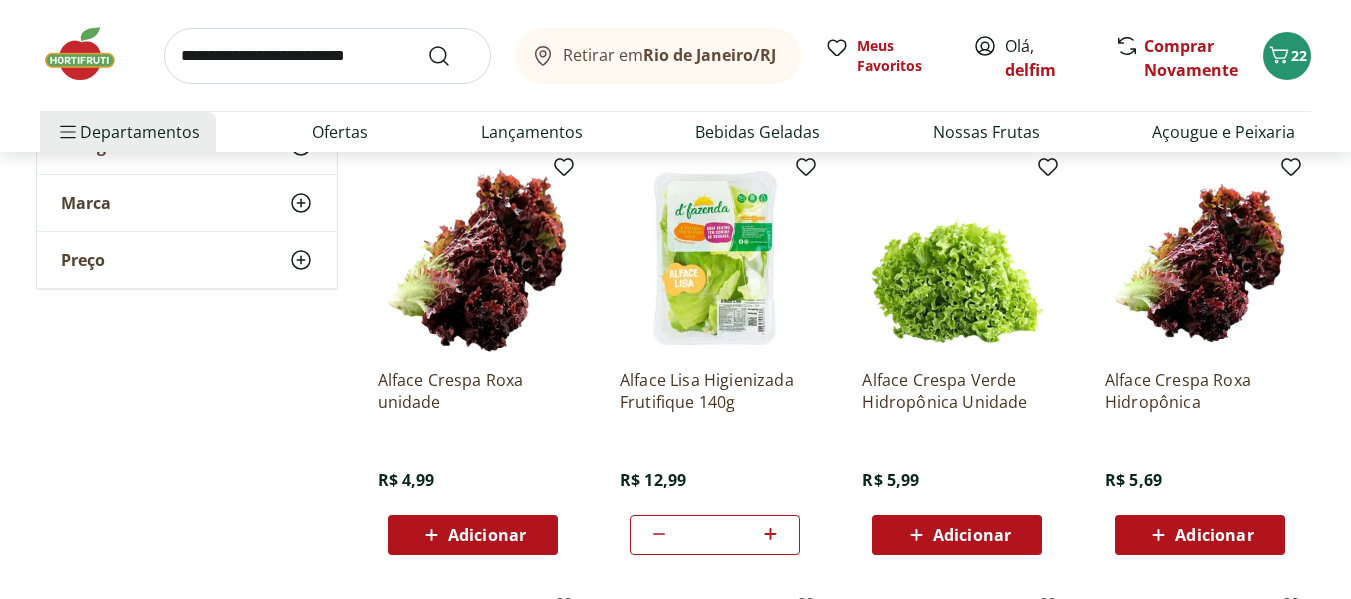 click at bounding box center (327, 56) 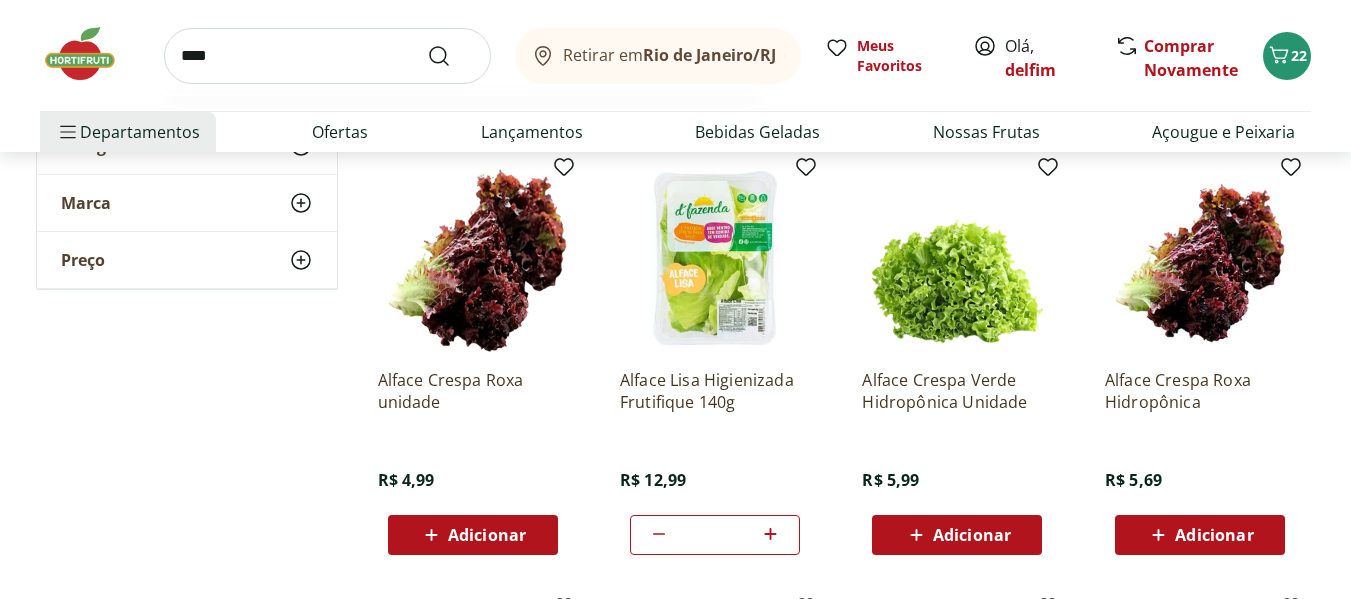 type on "****" 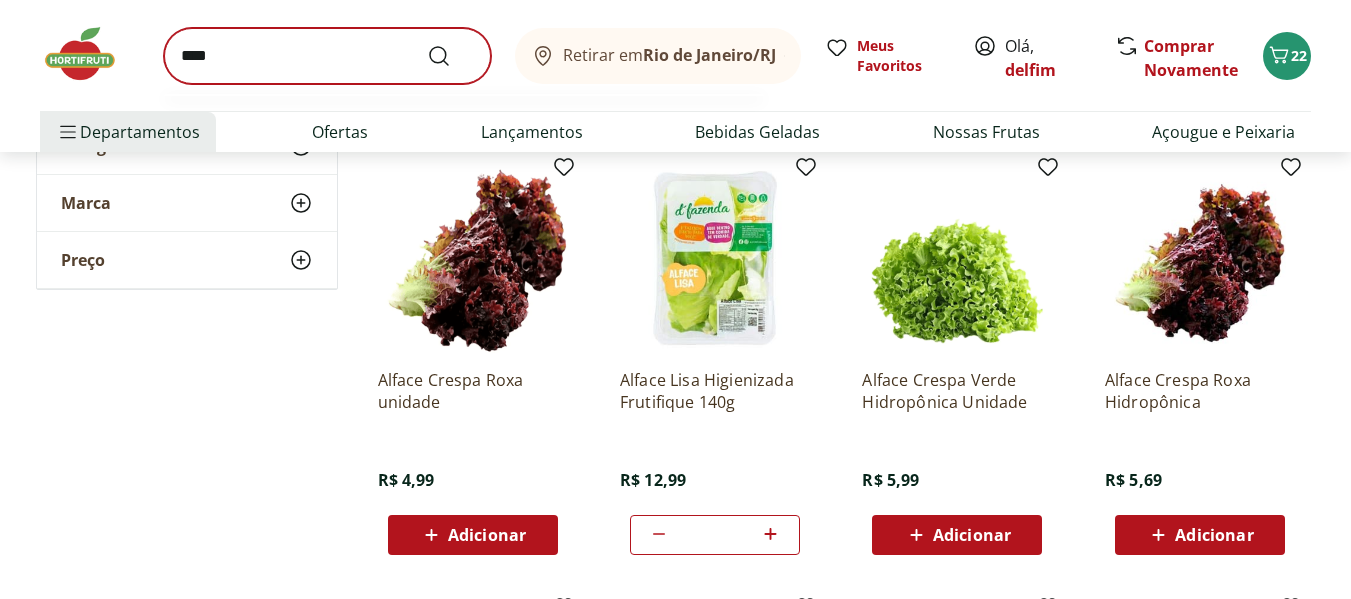 scroll, scrollTop: 0, scrollLeft: 0, axis: both 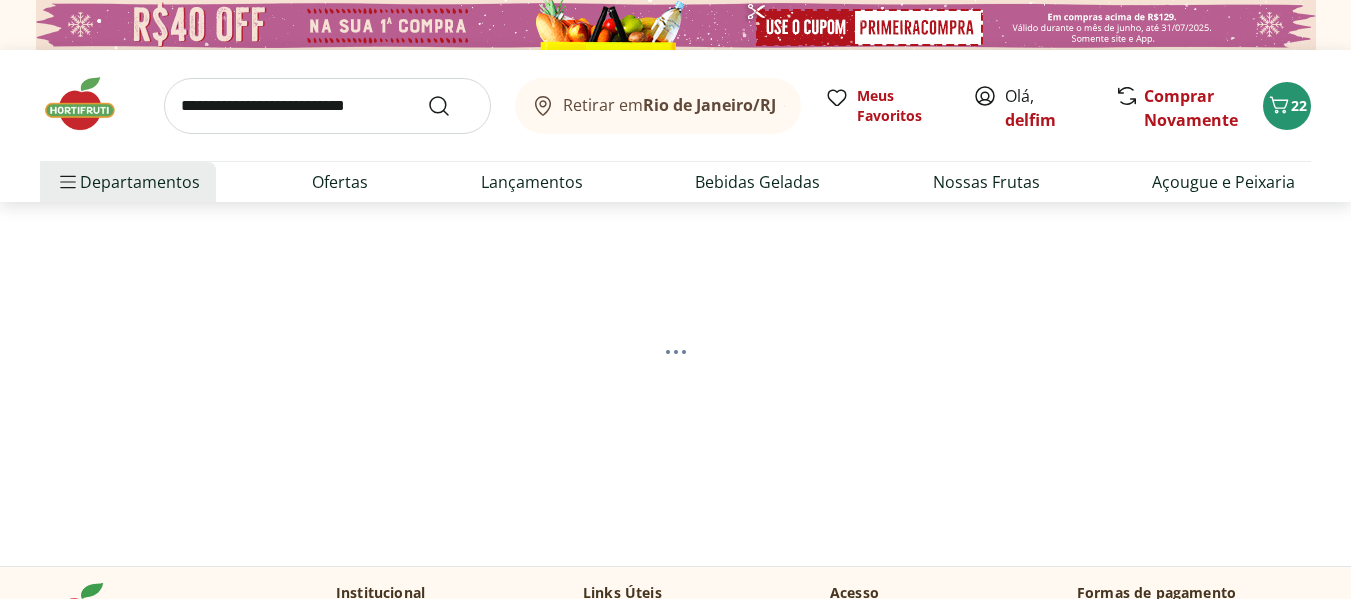 select on "**********" 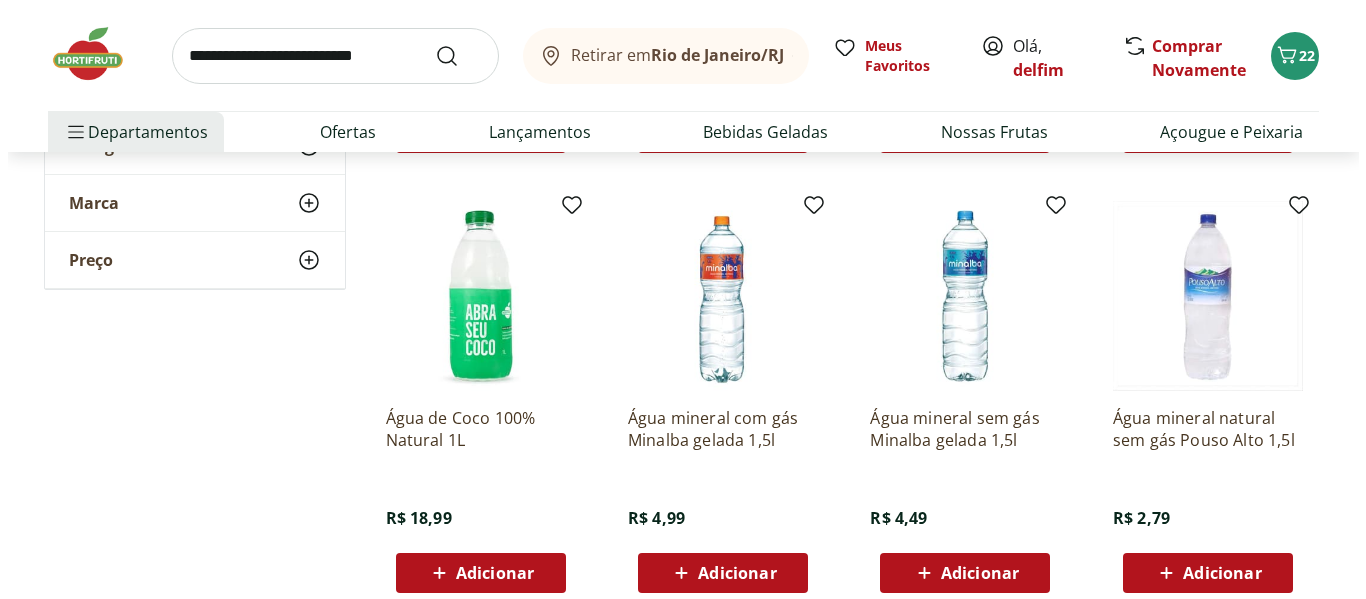 scroll, scrollTop: 700, scrollLeft: 0, axis: vertical 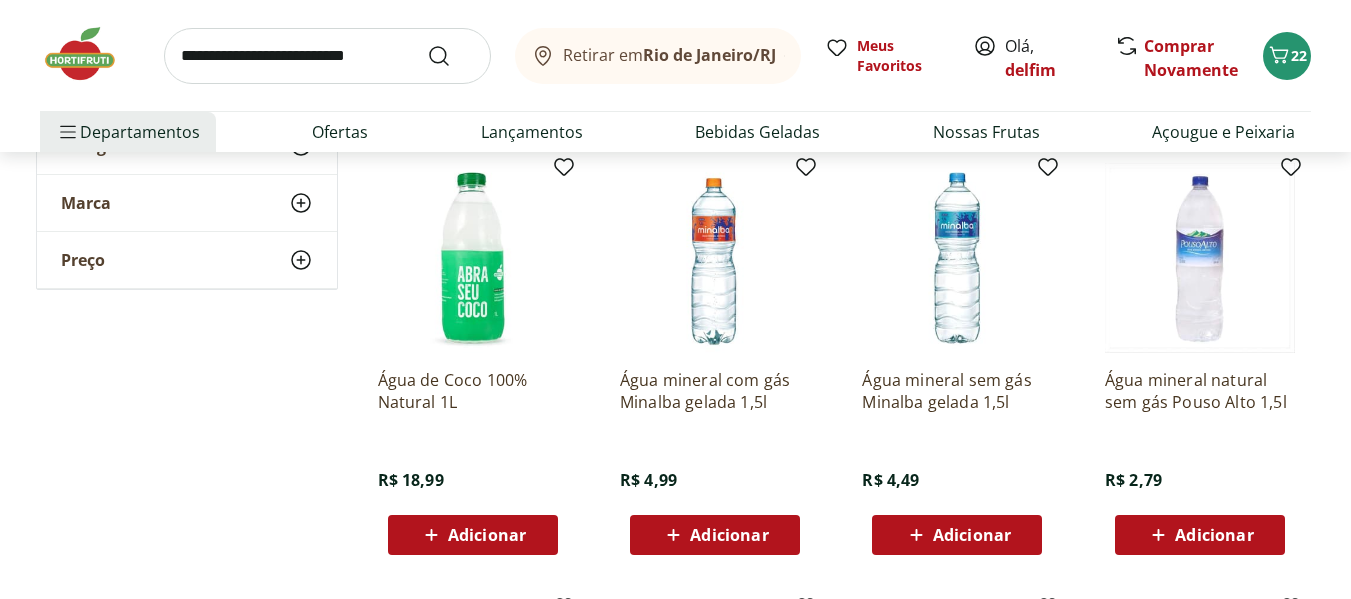 click on "Adicionar" at bounding box center (1214, 535) 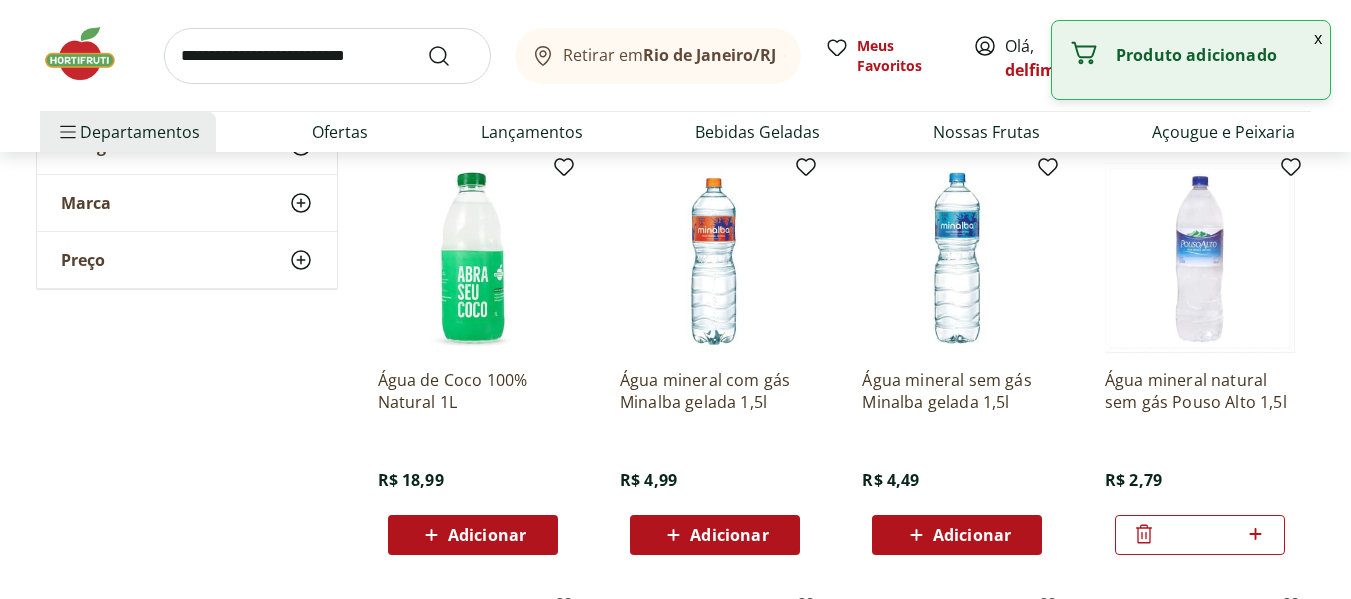 click 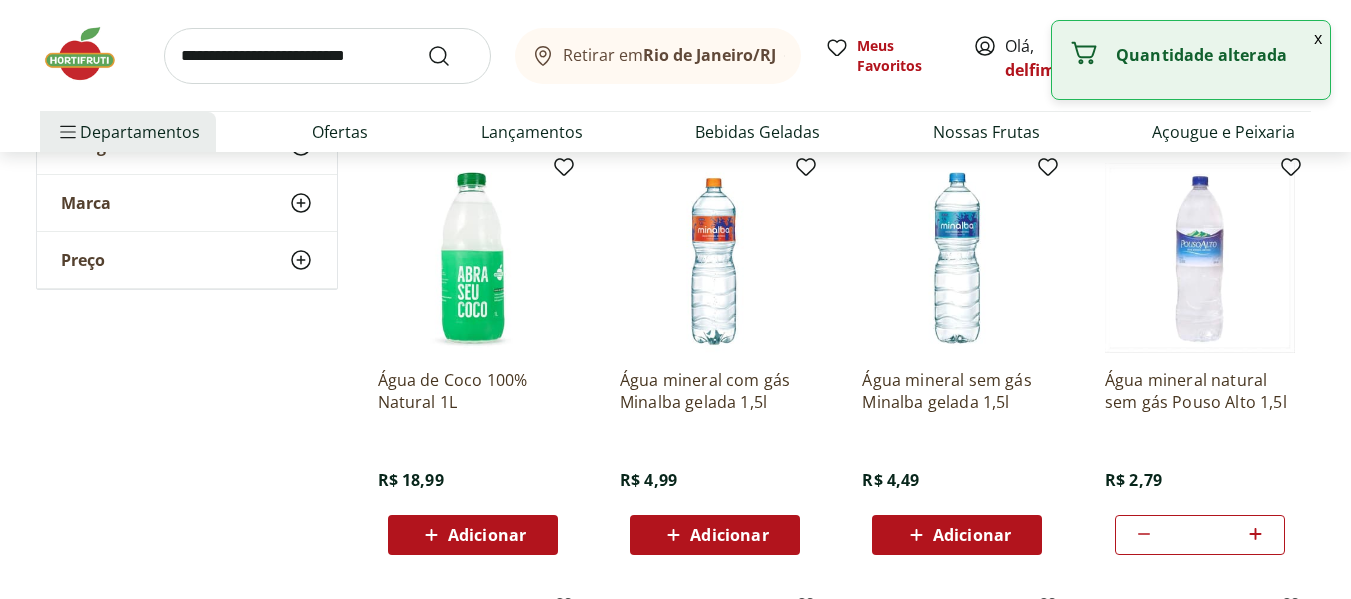 click 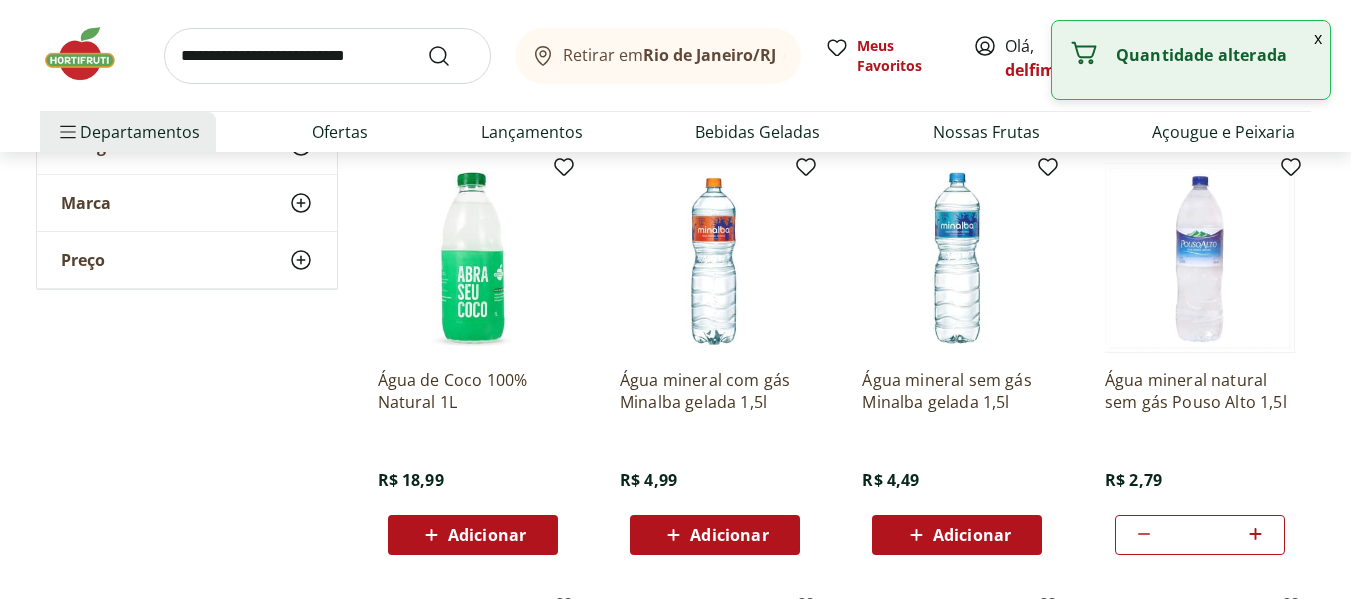 click 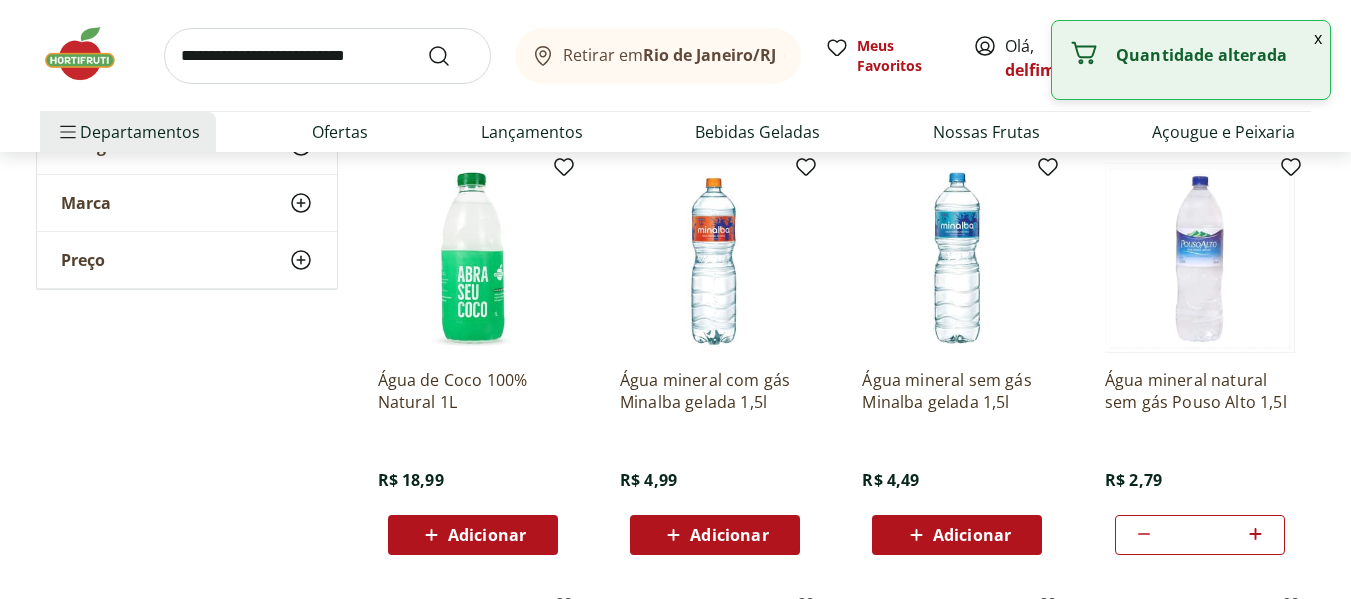 click 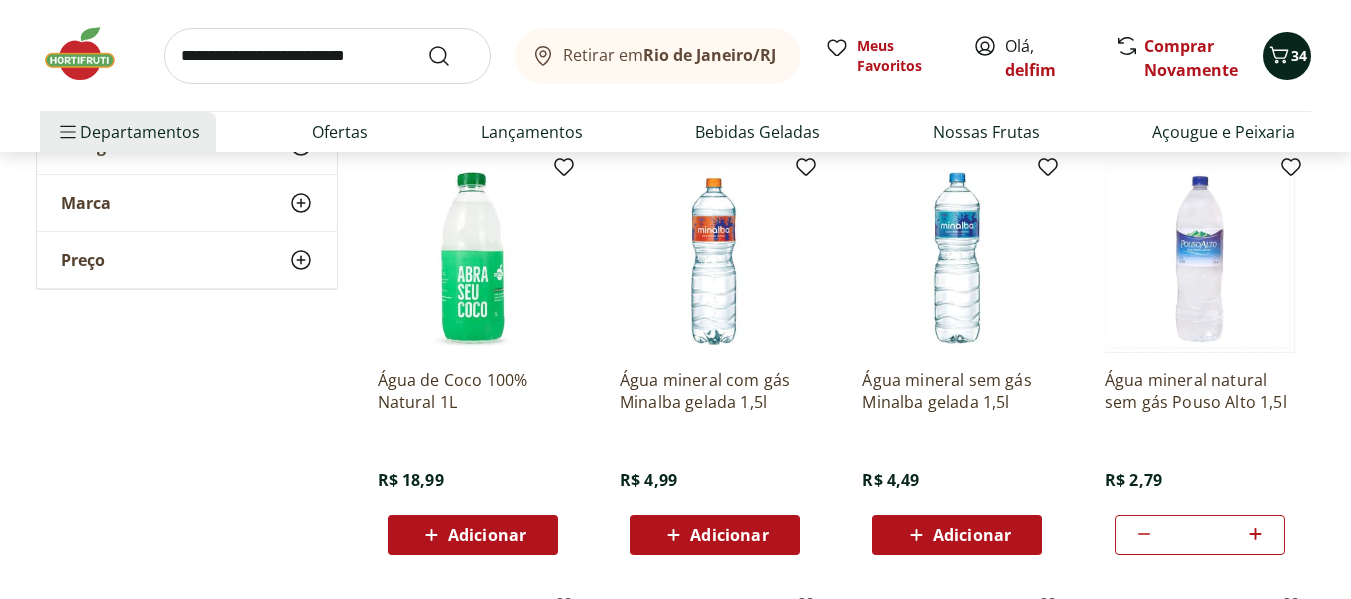 click on "34" at bounding box center [1299, 55] 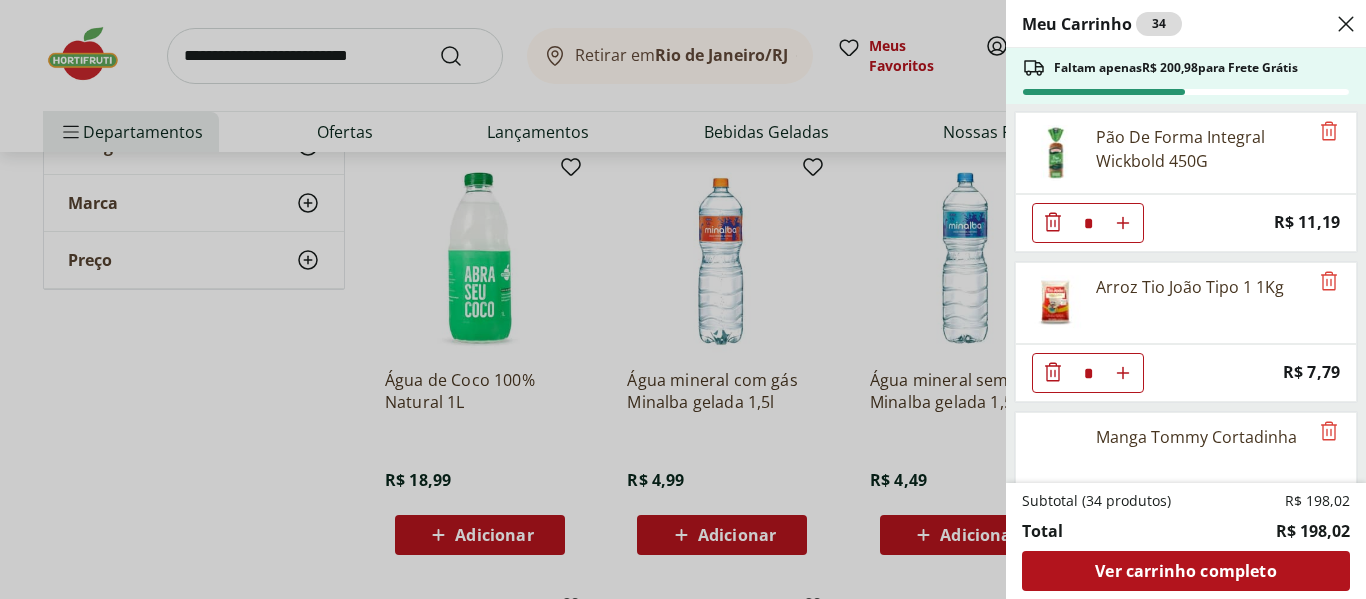 scroll, scrollTop: 400, scrollLeft: 0, axis: vertical 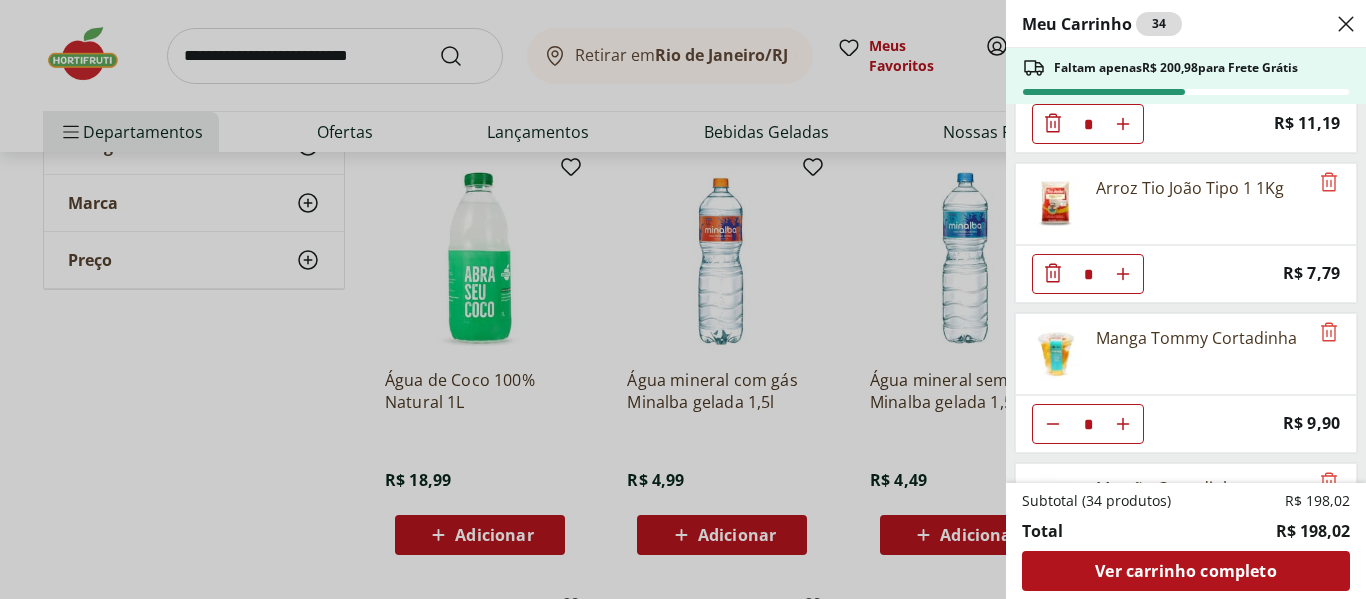 click 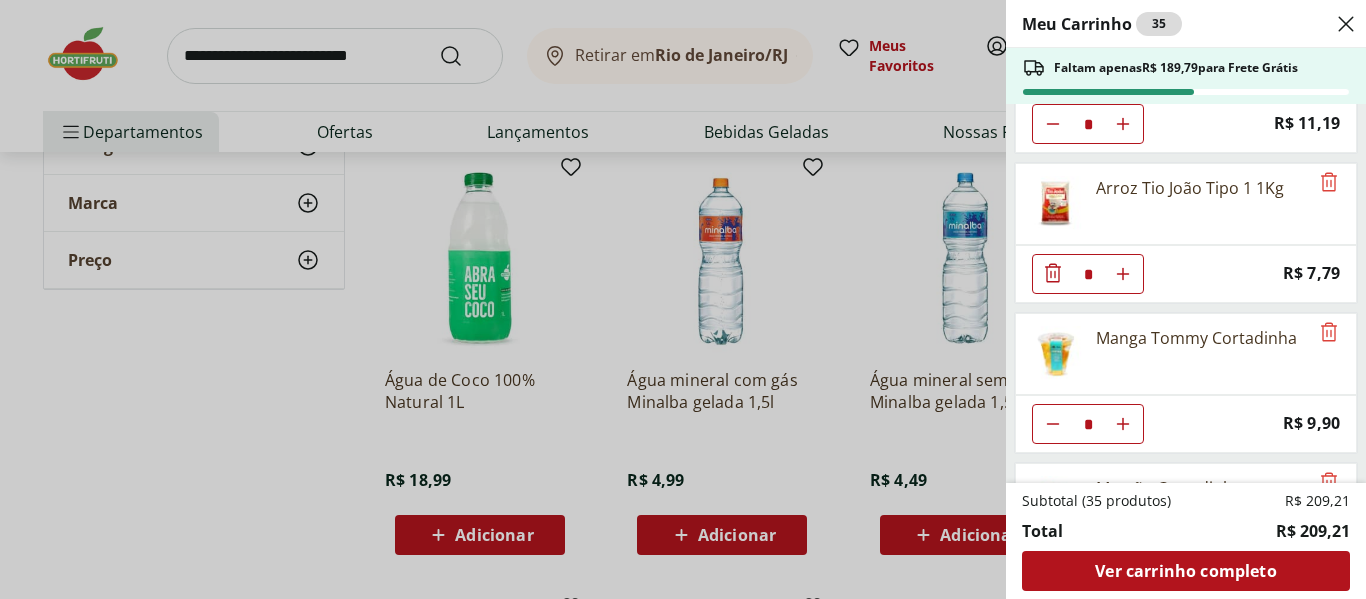 click 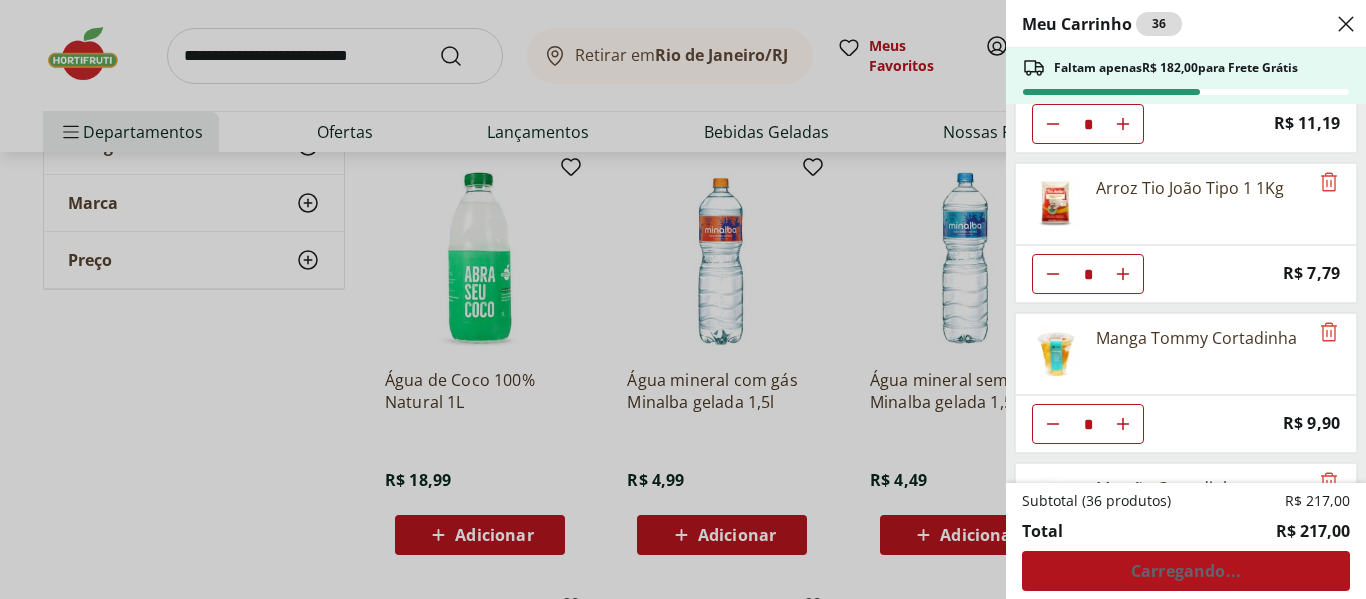 click 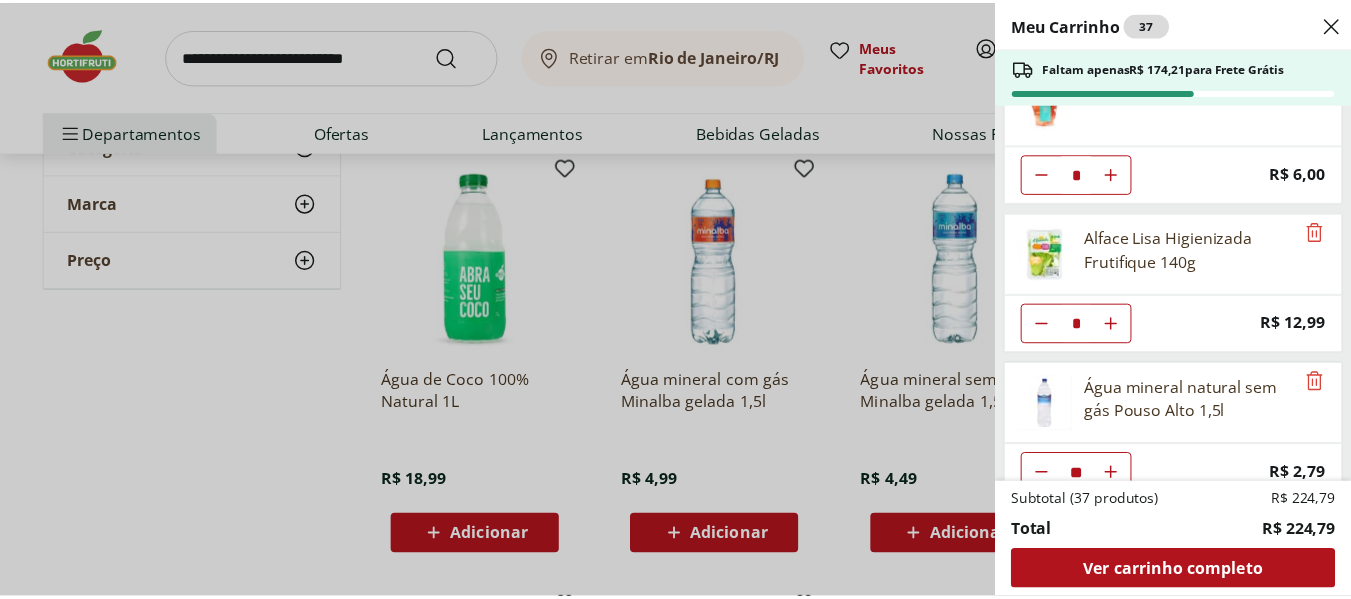 scroll, scrollTop: 829, scrollLeft: 0, axis: vertical 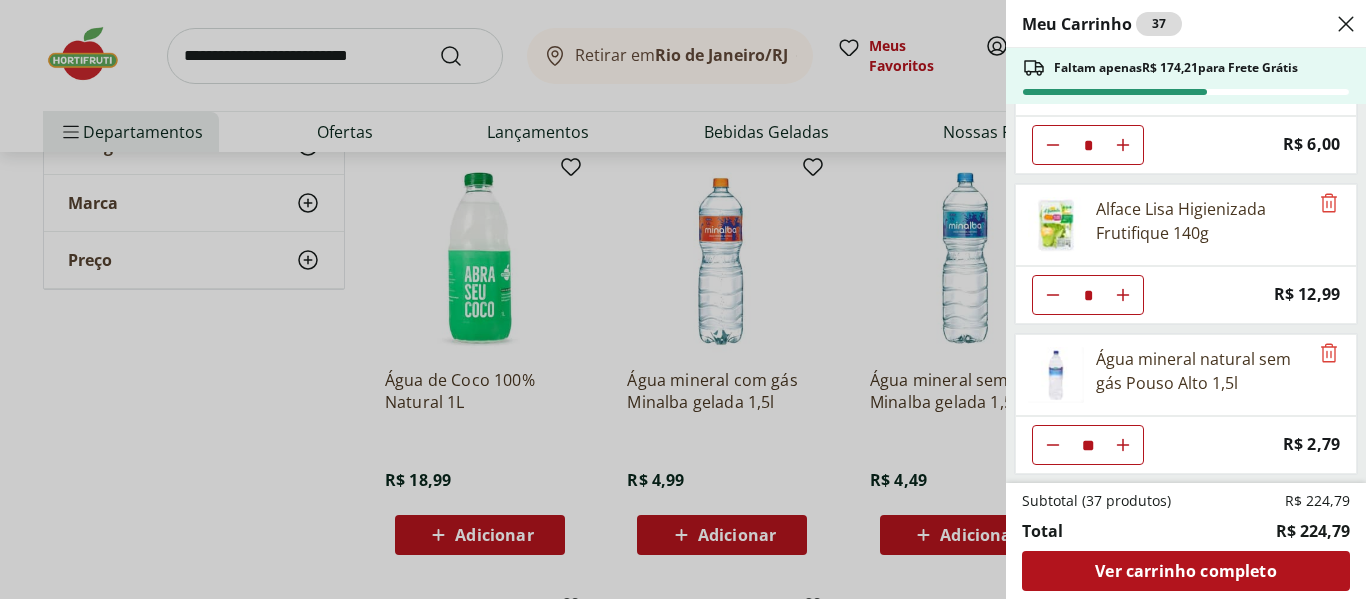 type 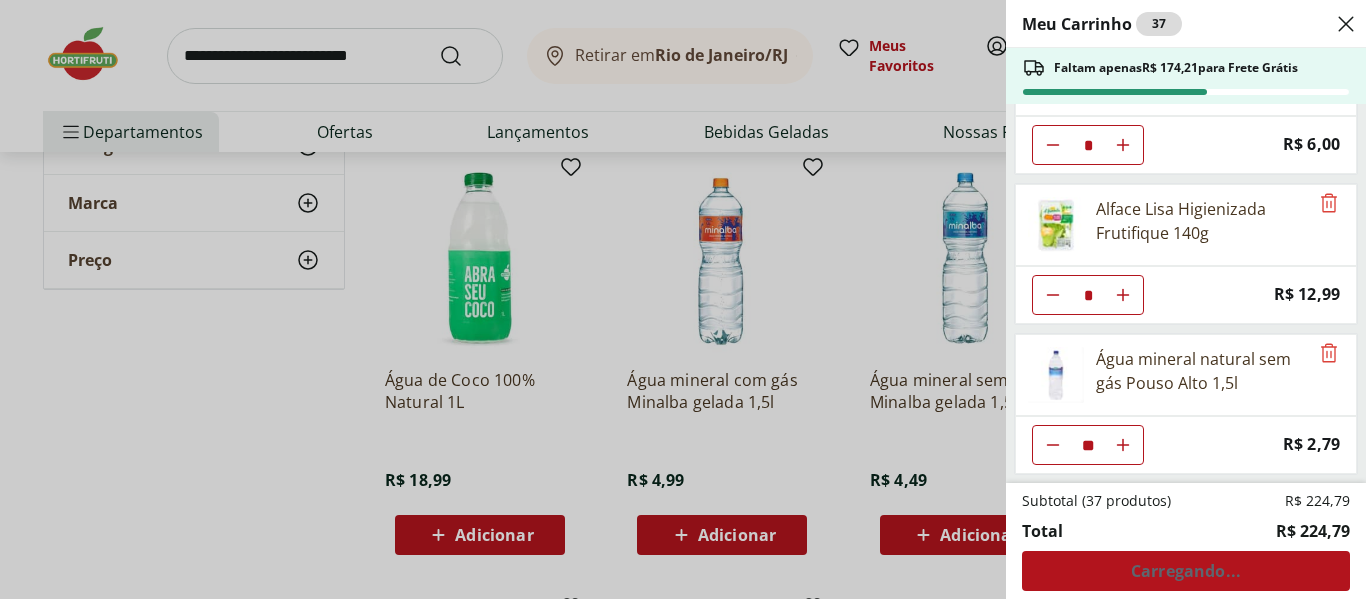 click on "Meu Carrinho 37 Faltam apenas  R$ 174,21  para Frete Grátis Leite Uht Desnatado Piracanjuba 1L * Price: R$ 7,99 Iogurte Natural Desnatado Danone 160g * Price: R$ 4,99 Pão De Forma Integral Wickbold 450G * Price: R$ 11,19 Arroz Tio João Tipo 1 1Kg * Price: R$ 7,79 Manga Tommy Cortadinha * Price: R$ 9,90 Mamão Cortadinho * Price: R$ 6,00 Alface Lisa Higienizada Frutifique 140g * Price: R$ 12,99 Água mineral natural sem gás Pouso Alto 1,5l ** Price: R$ 2,79 Subtotal (37 produtos) R$ 224,79 Total R$ 224,79 Carregando..." at bounding box center (683, 299) 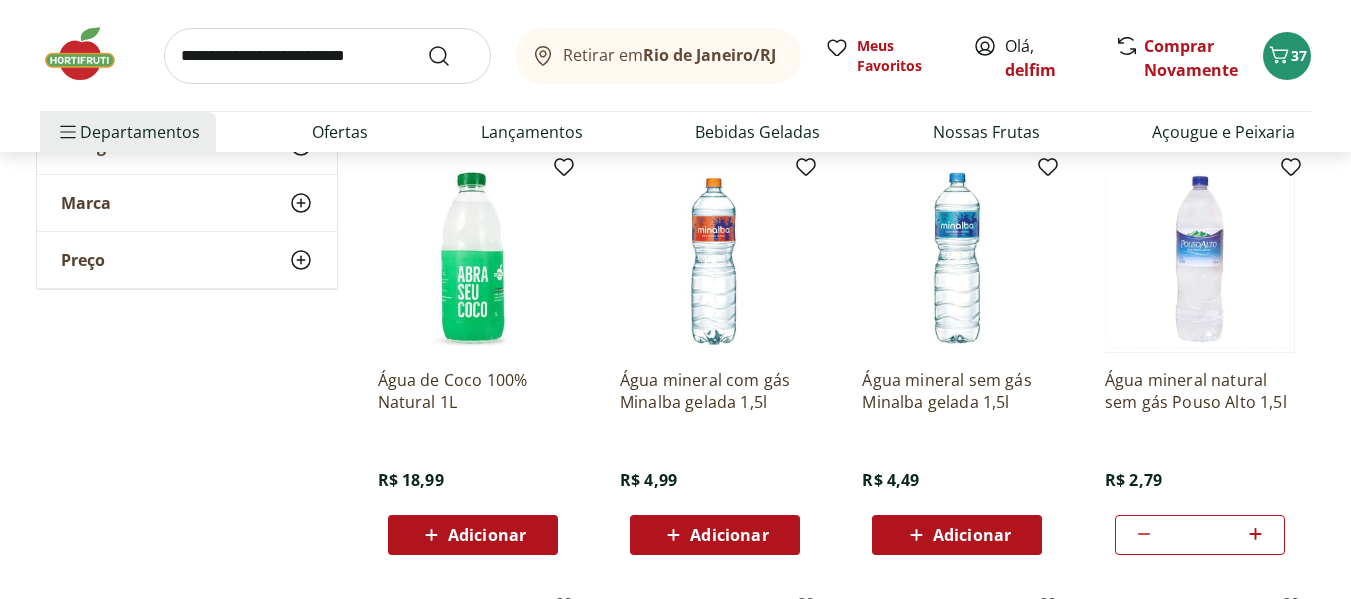 click at bounding box center [327, 56] 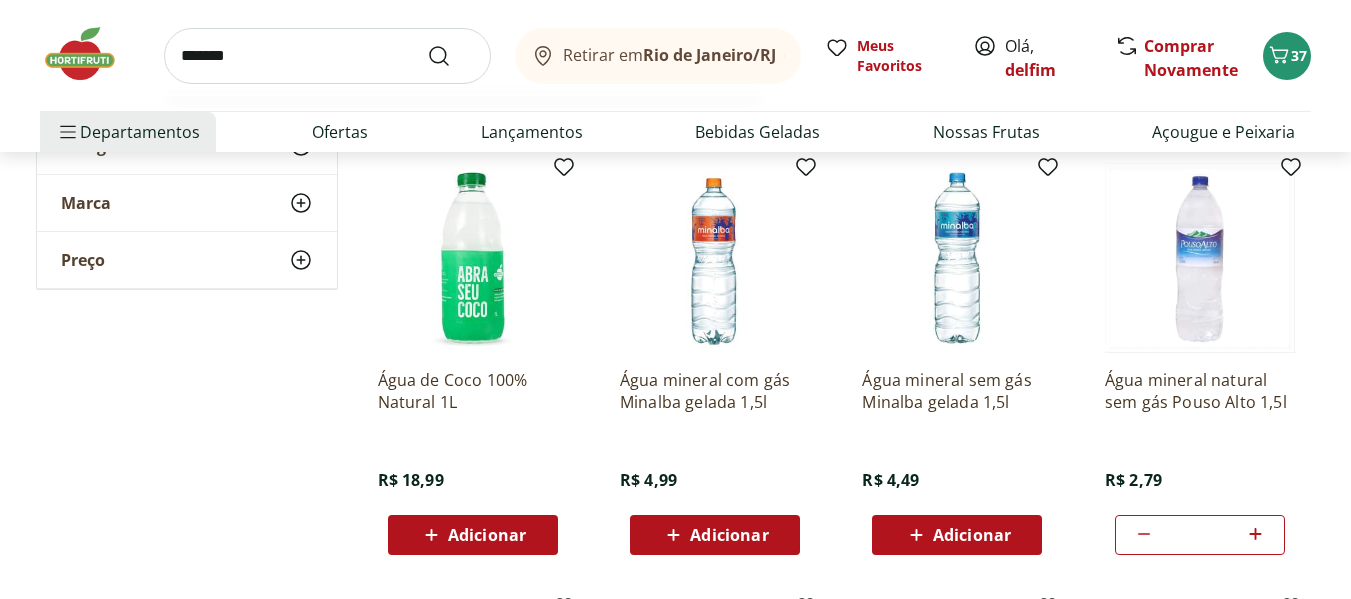type on "*******" 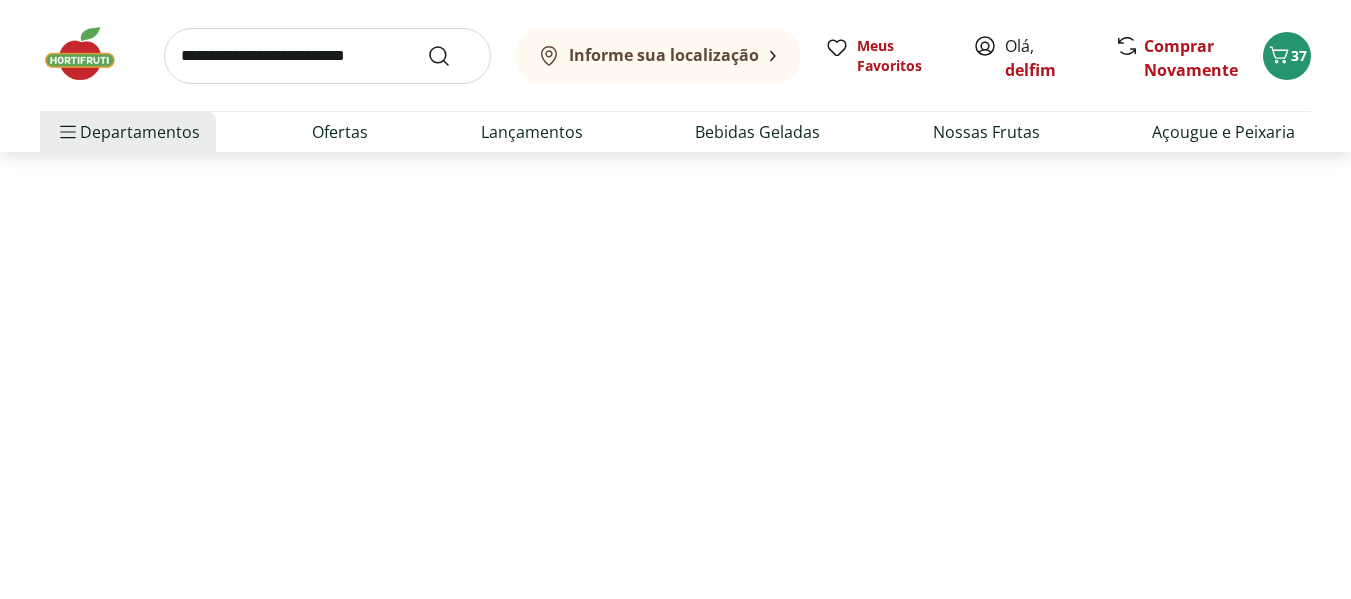 scroll, scrollTop: 0, scrollLeft: 0, axis: both 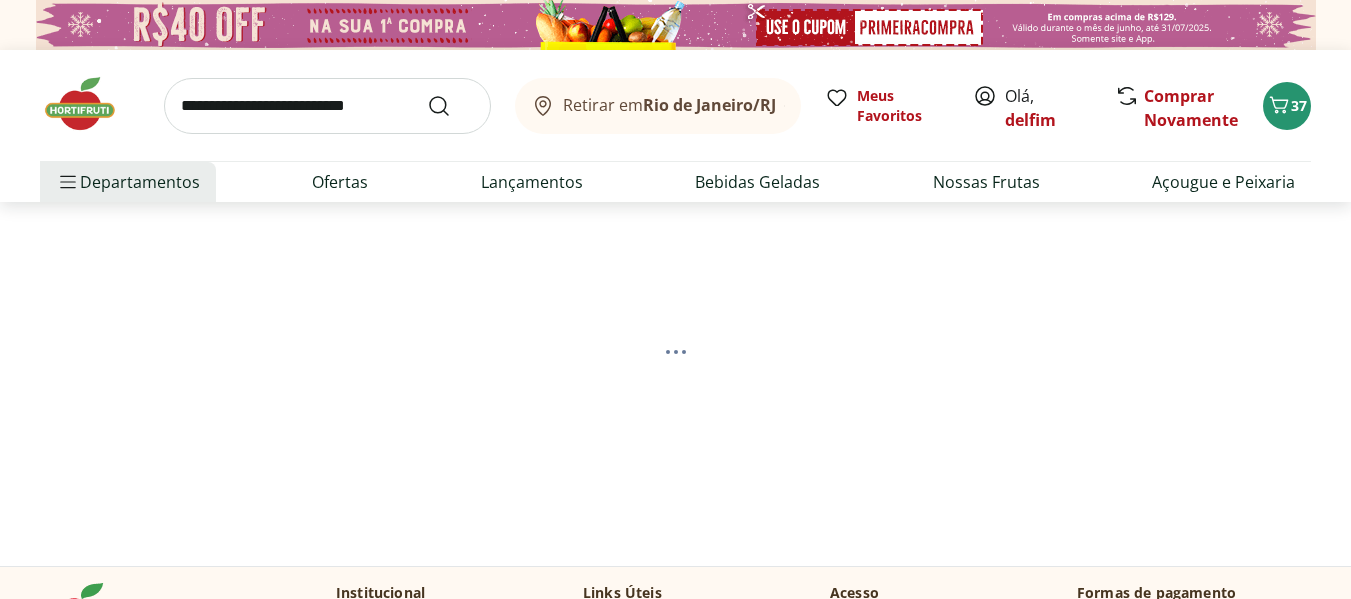 click at bounding box center [327, 106] 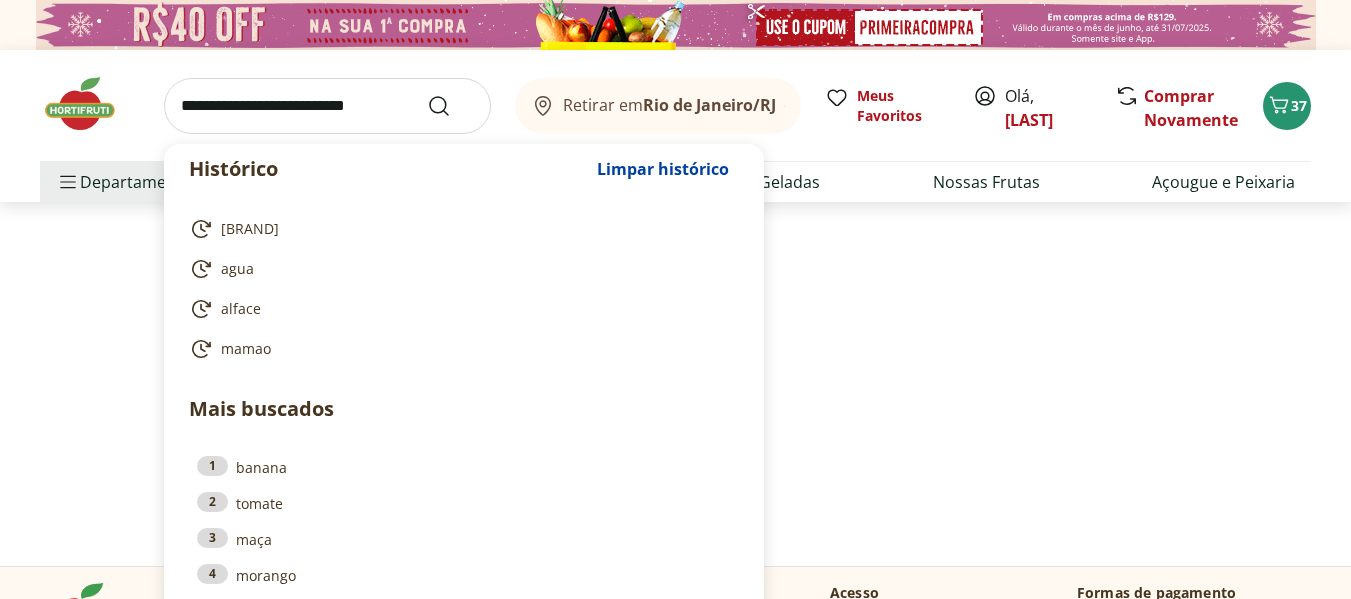 scroll, scrollTop: 0, scrollLeft: 0, axis: both 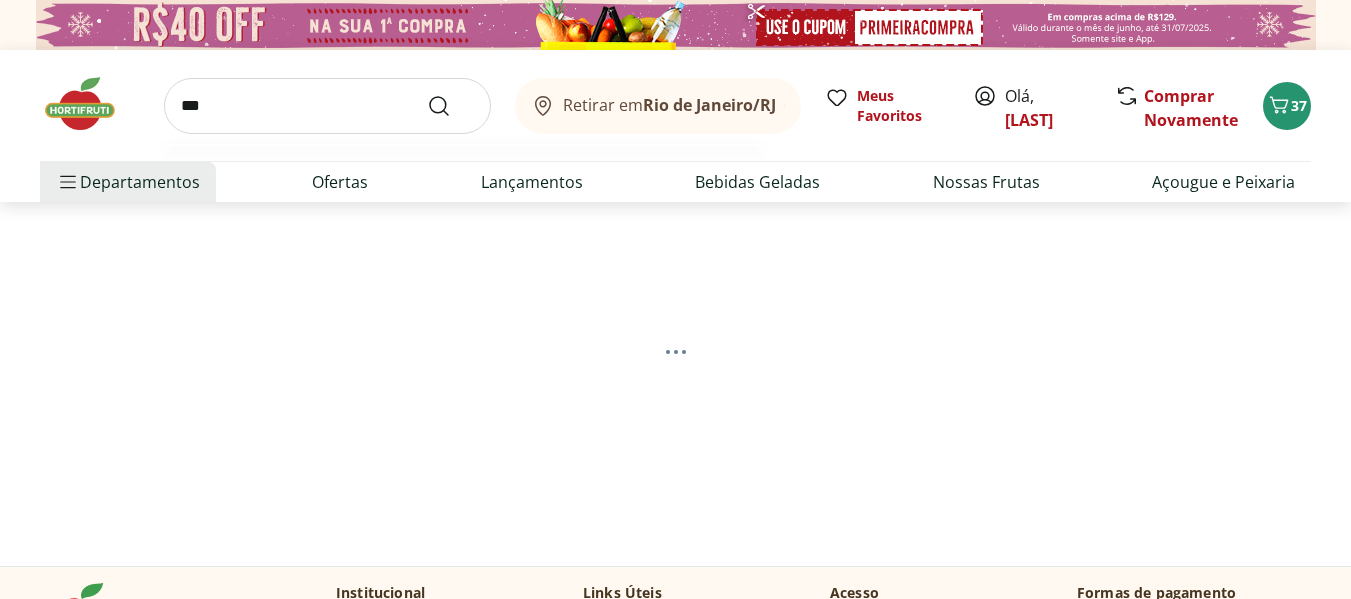 type on "****" 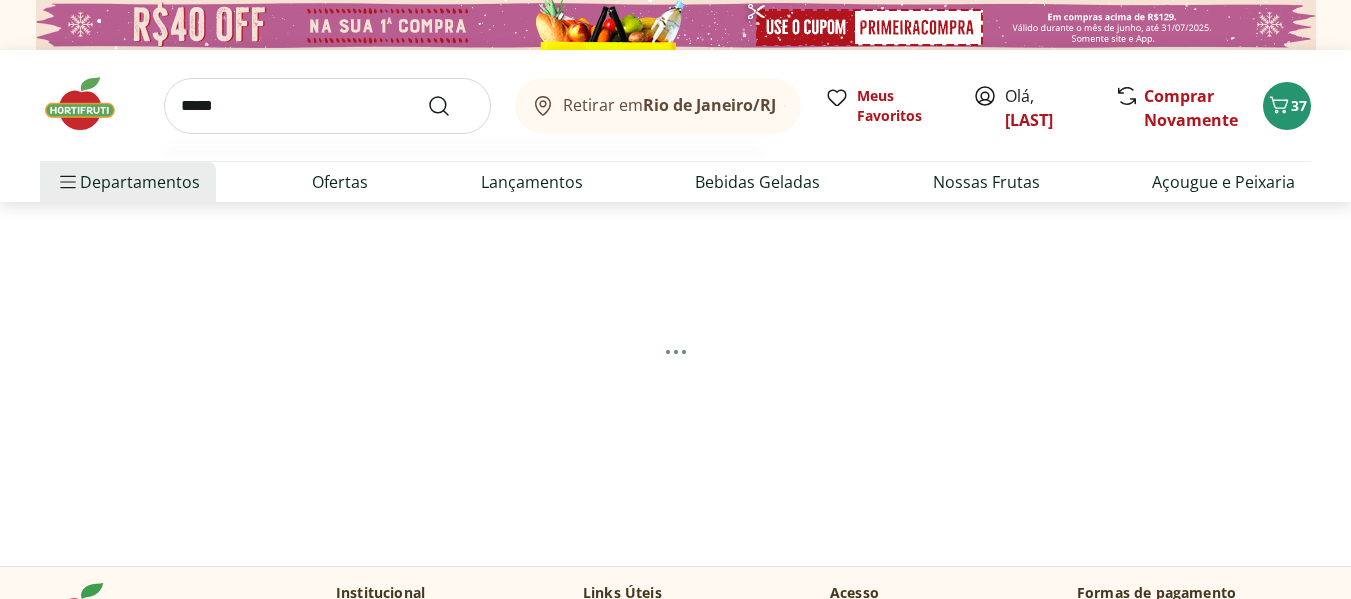 select on "**********" 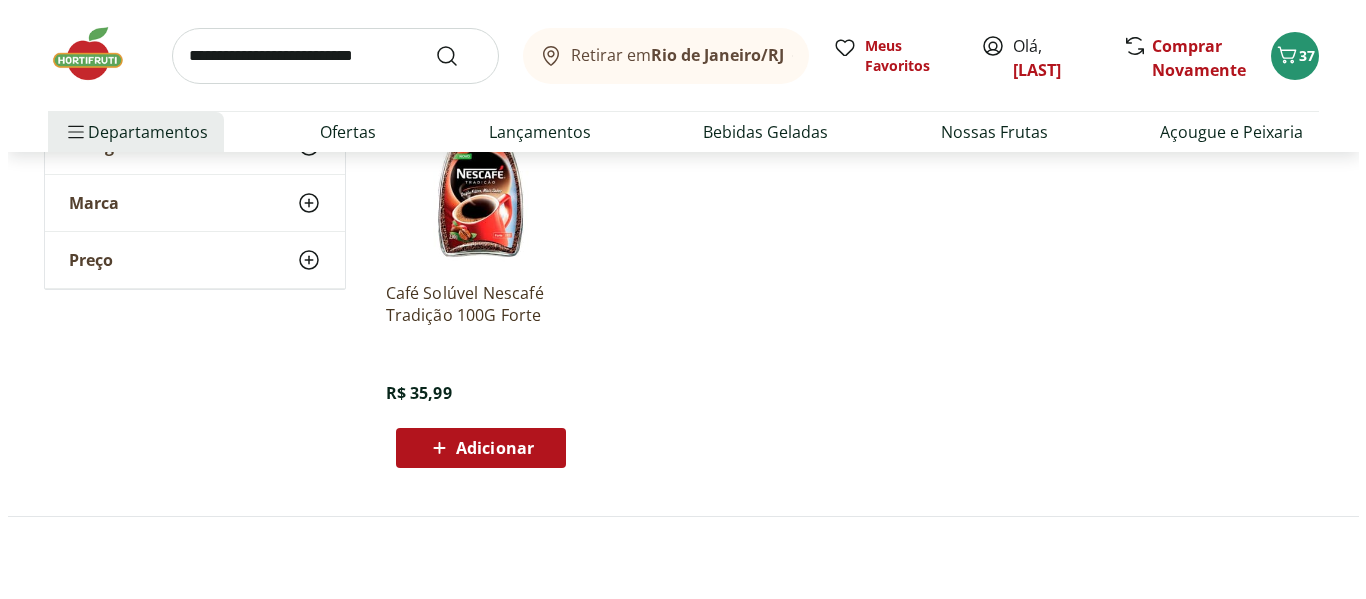scroll, scrollTop: 500, scrollLeft: 0, axis: vertical 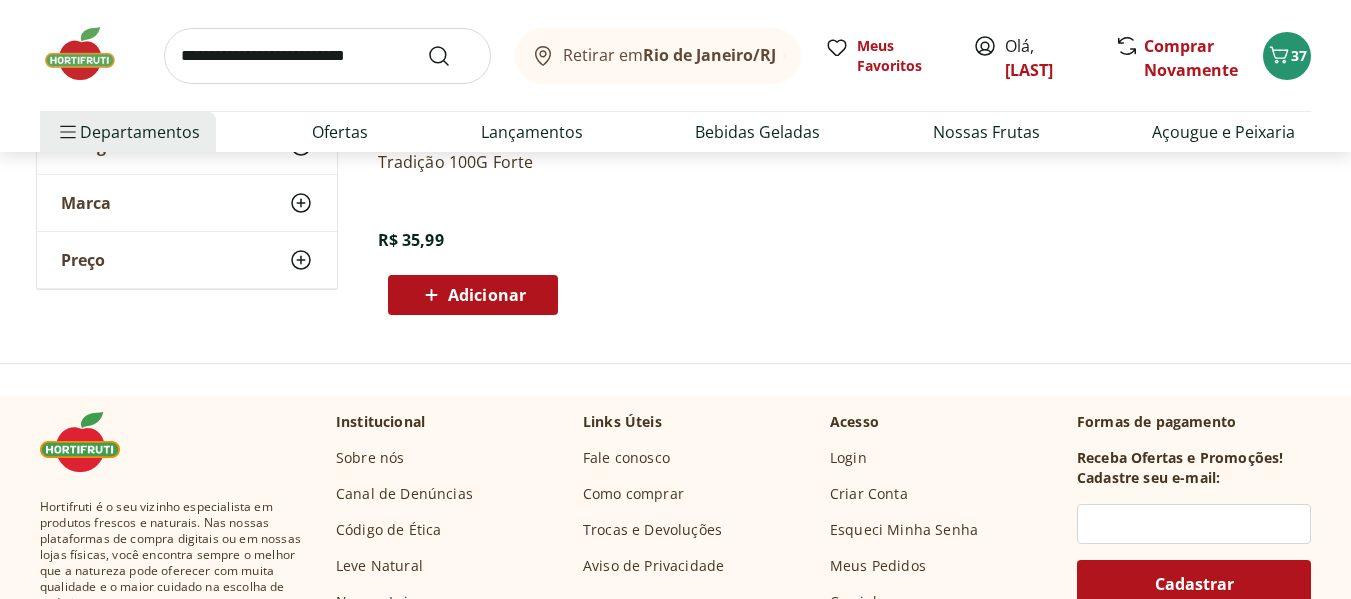 click on "Adicionar" at bounding box center [487, 295] 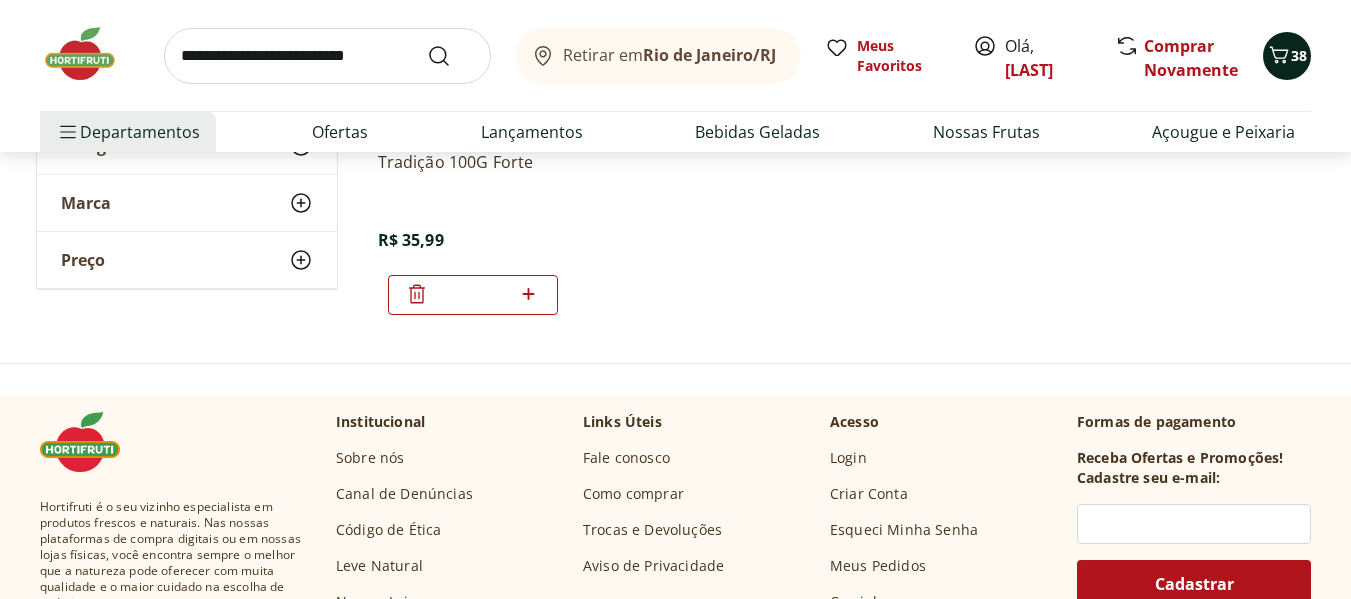 click on "38" at bounding box center (1299, 55) 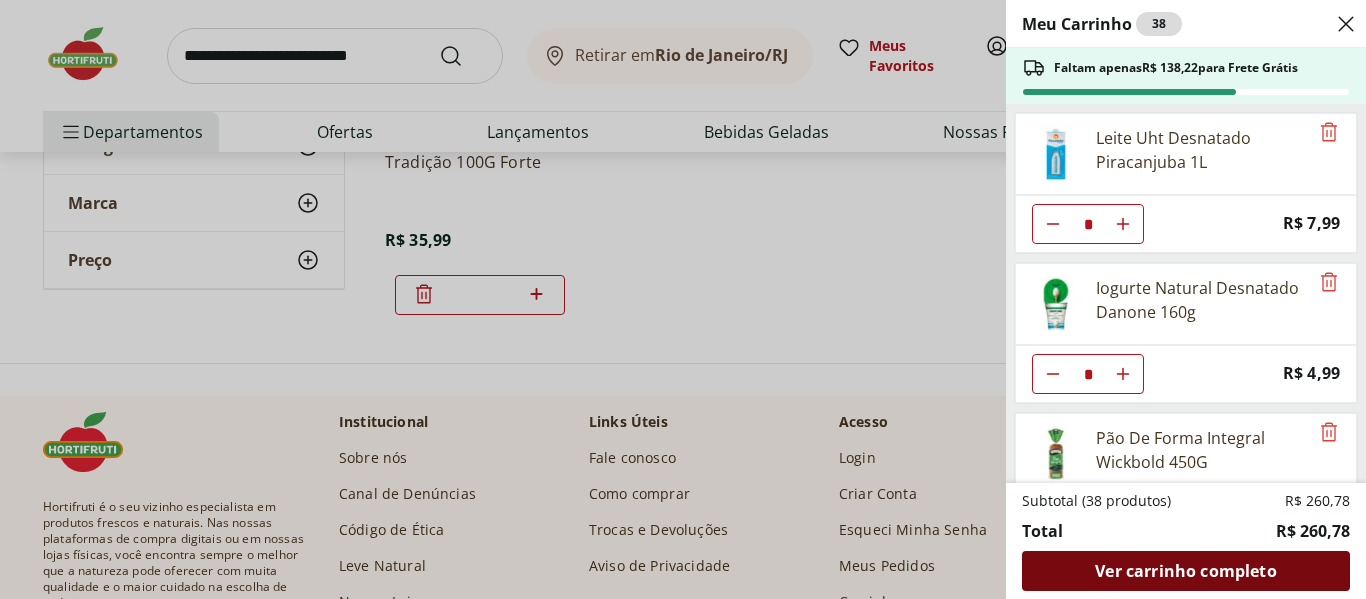 click on "Ver carrinho completo" at bounding box center [1185, 571] 